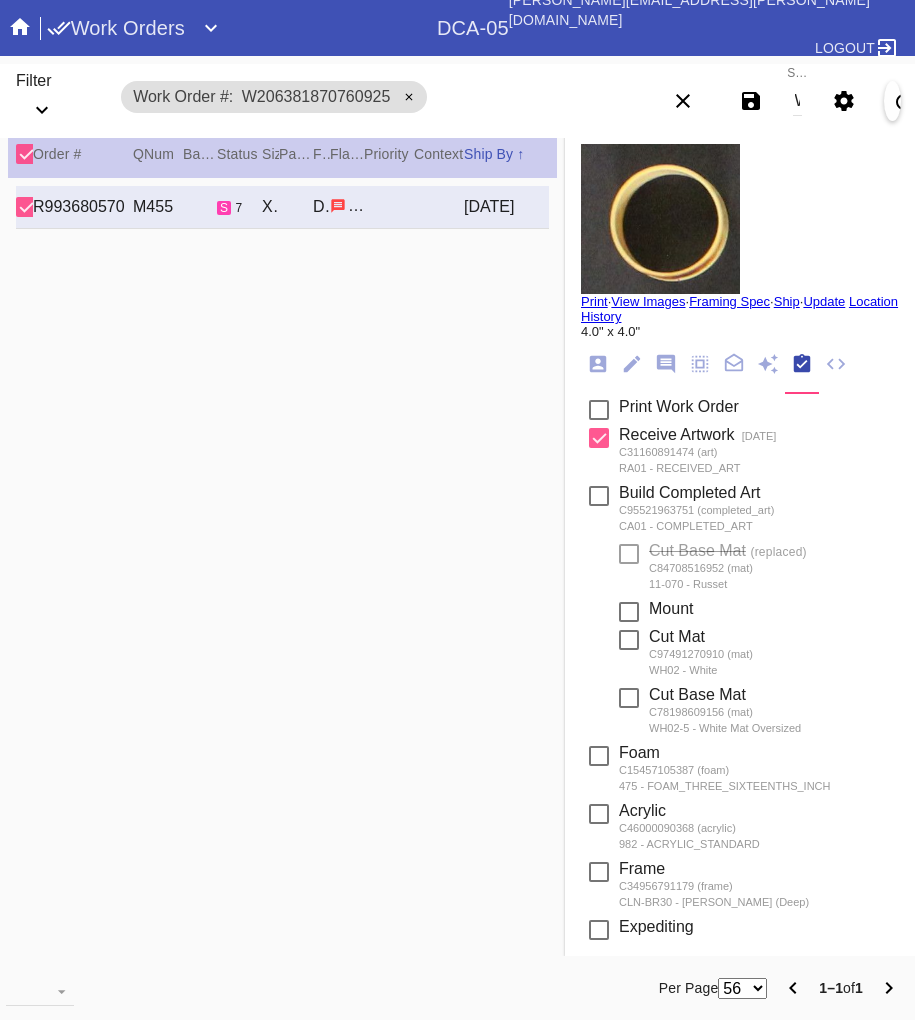 scroll, scrollTop: 0, scrollLeft: 0, axis: both 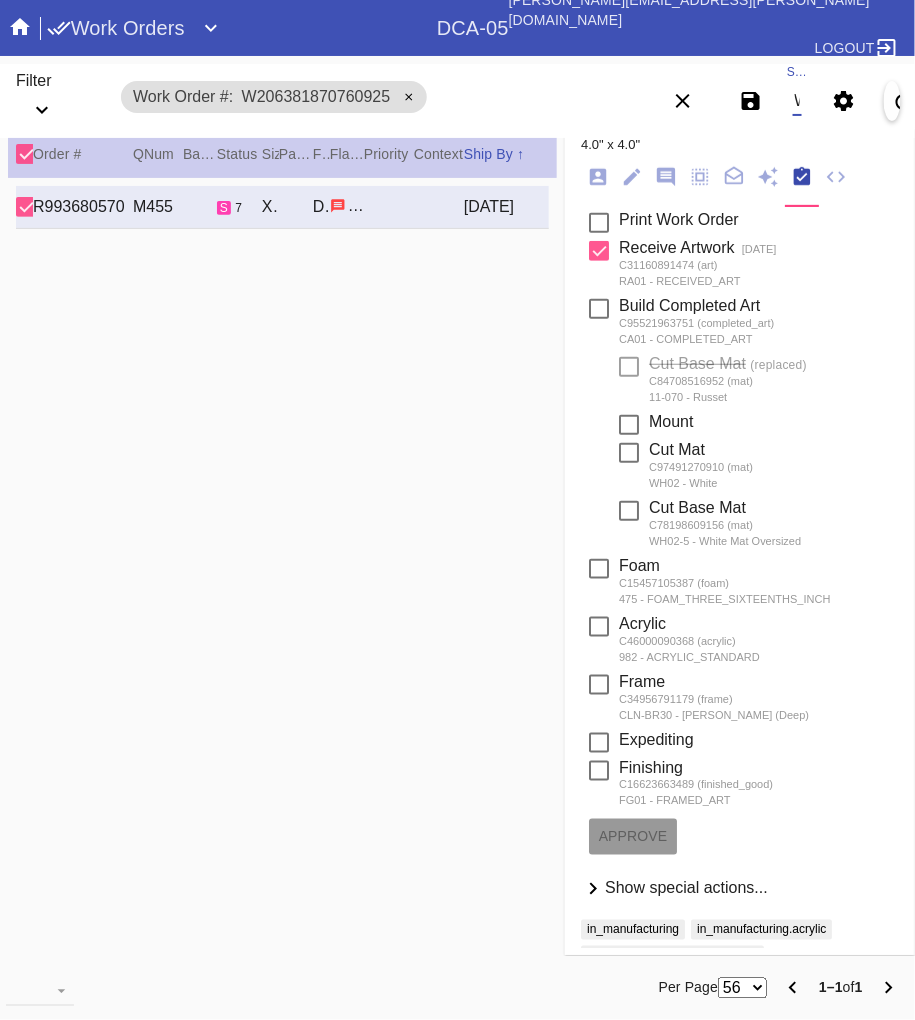click on "W206381870760925" at bounding box center (797, 101) 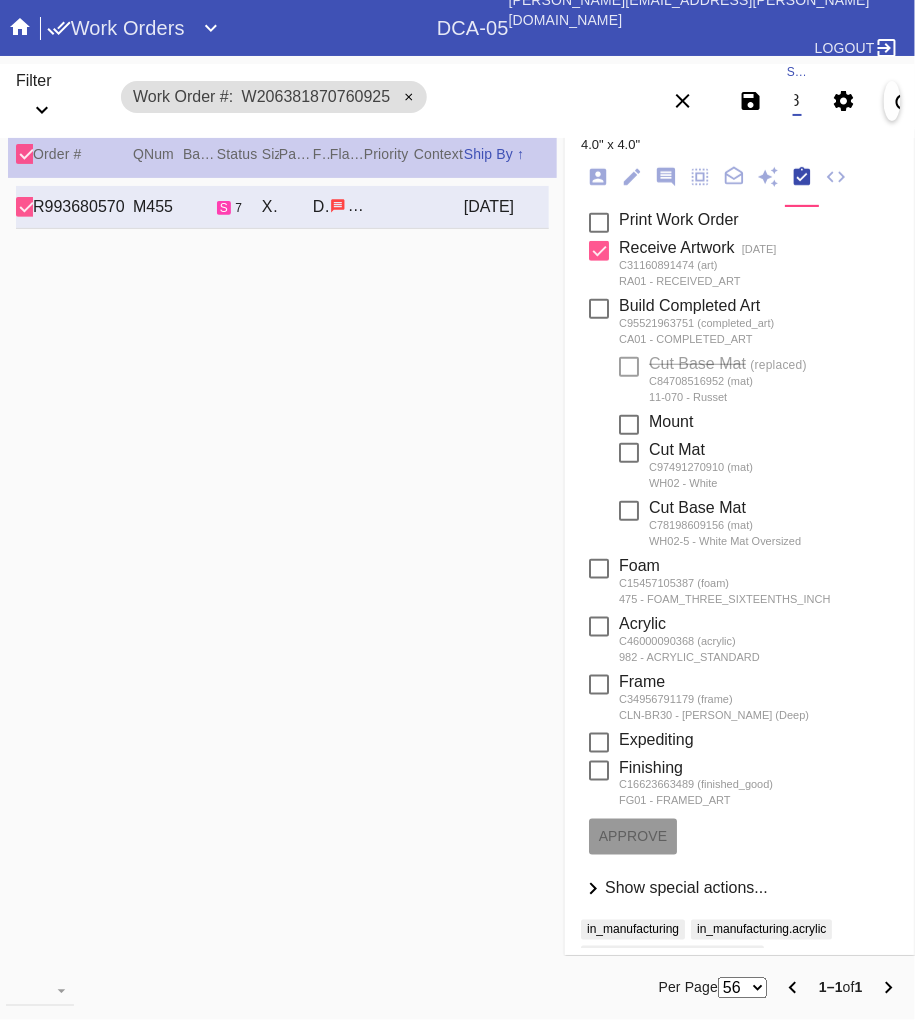 scroll, scrollTop: 0, scrollLeft: 143, axis: horizontal 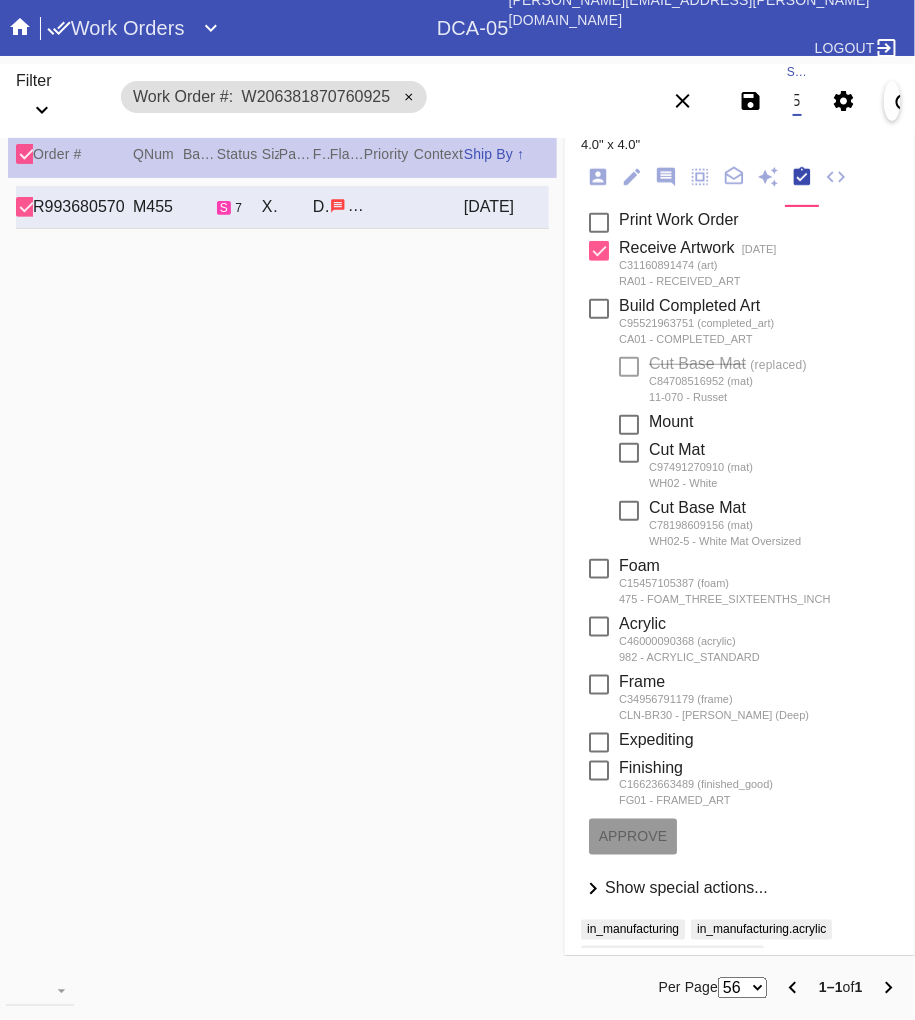 type on "W877968840708156" 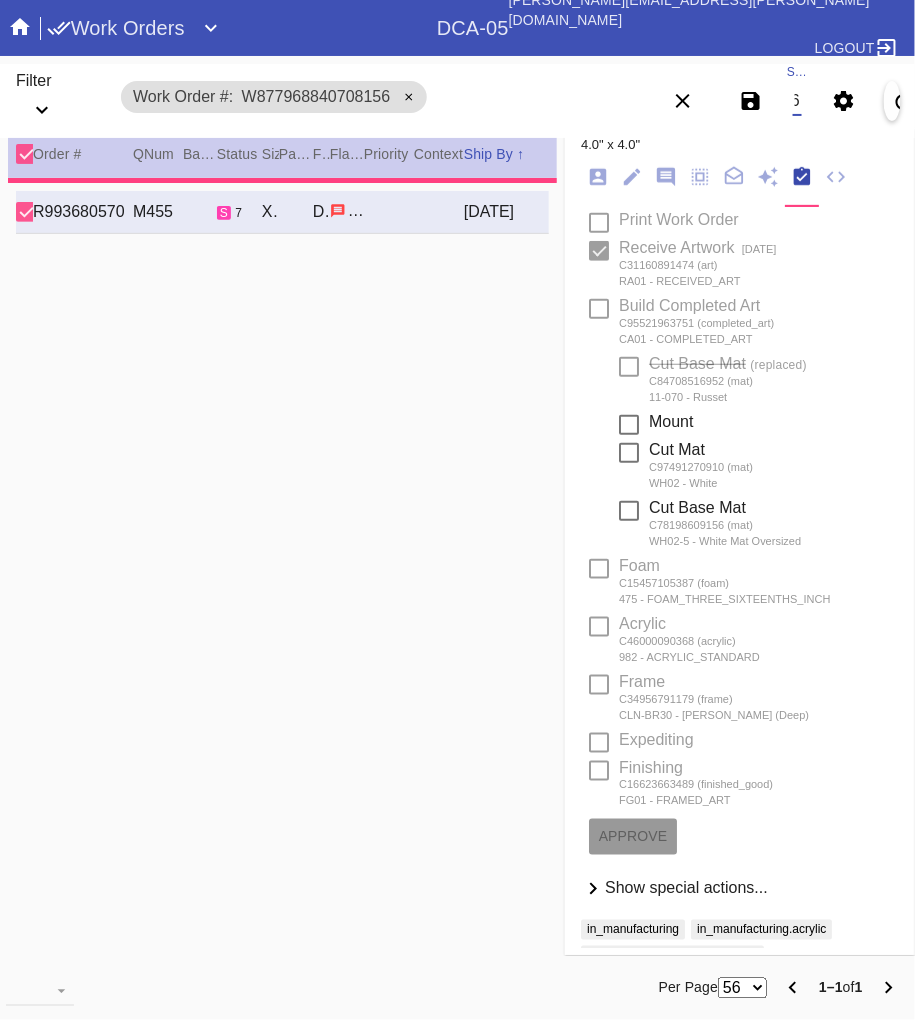 type on "1.5" 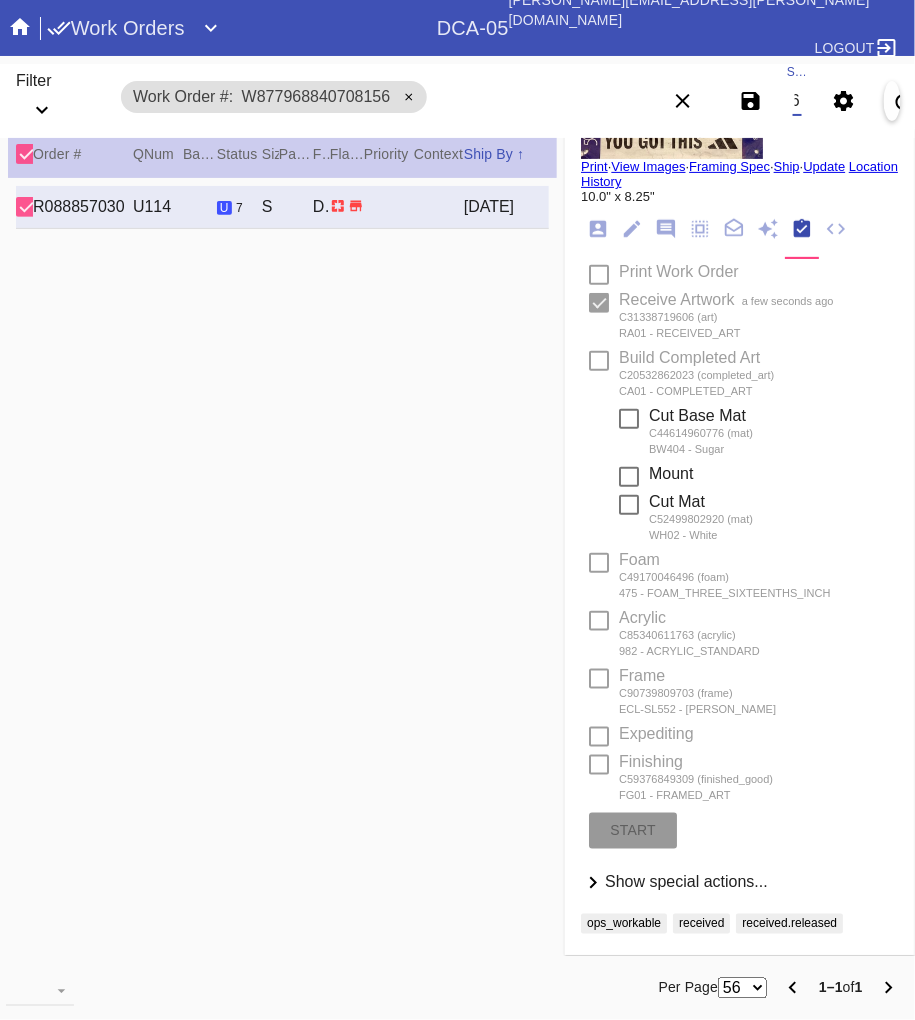 scroll, scrollTop: 130, scrollLeft: 0, axis: vertical 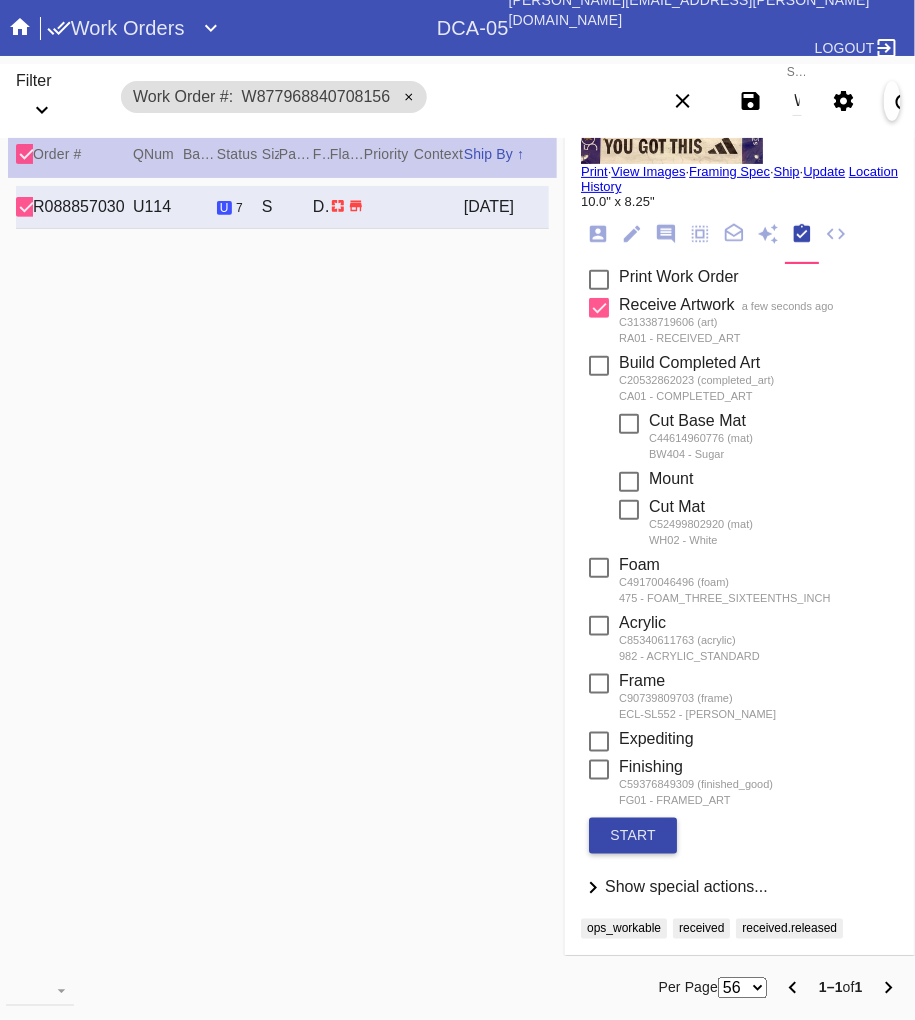 click on "start" at bounding box center [633, 836] 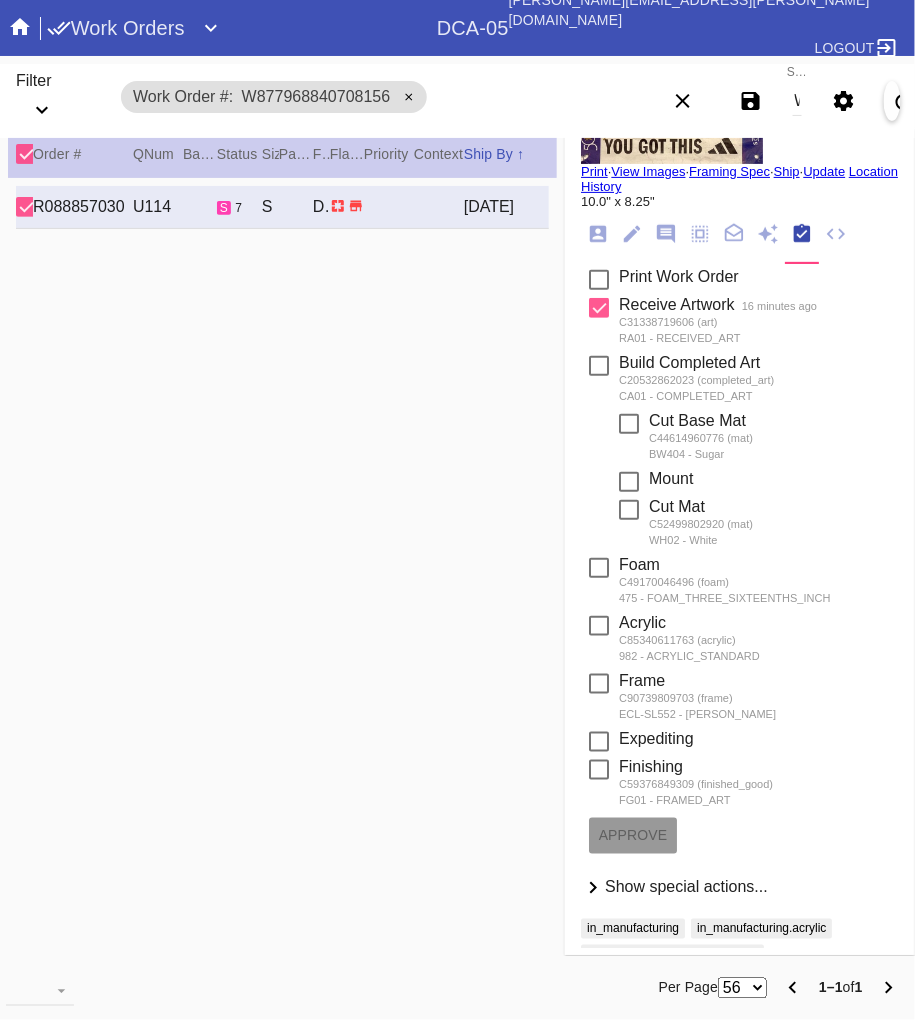 click on "W877968840708156" at bounding box center [797, 101] 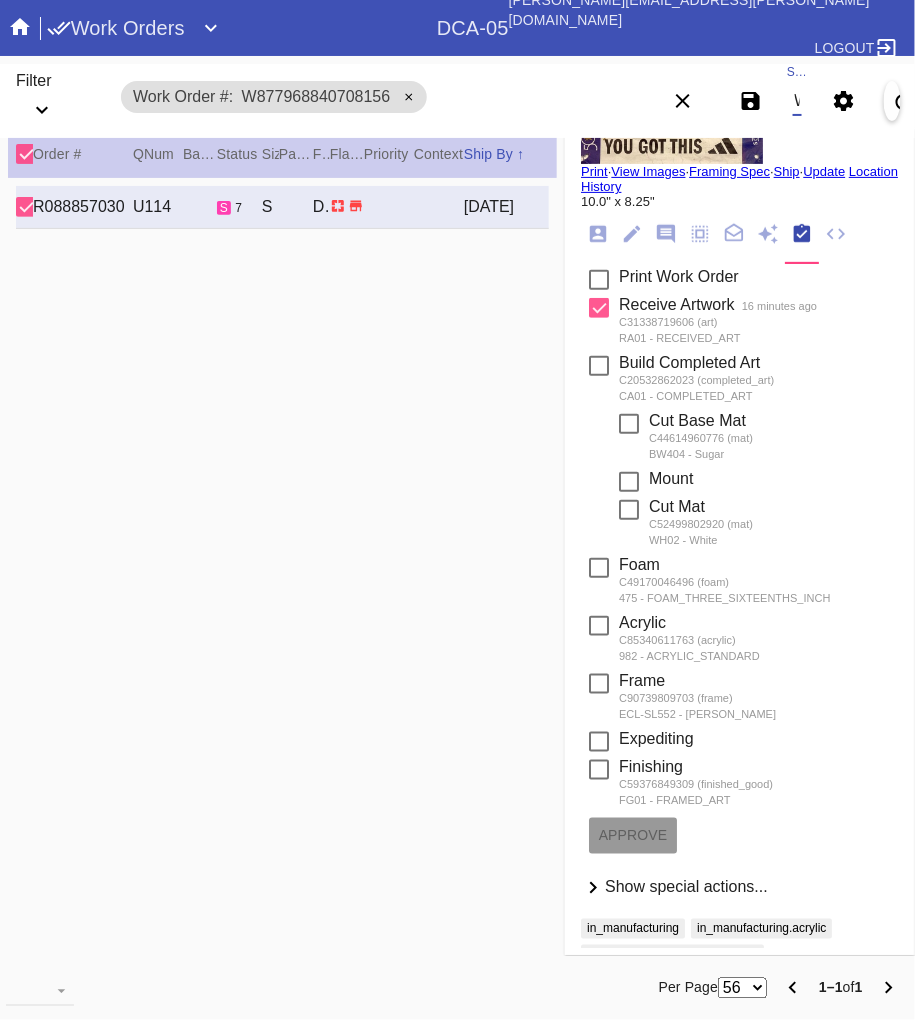 click on "W877968840708156" at bounding box center (797, 101) 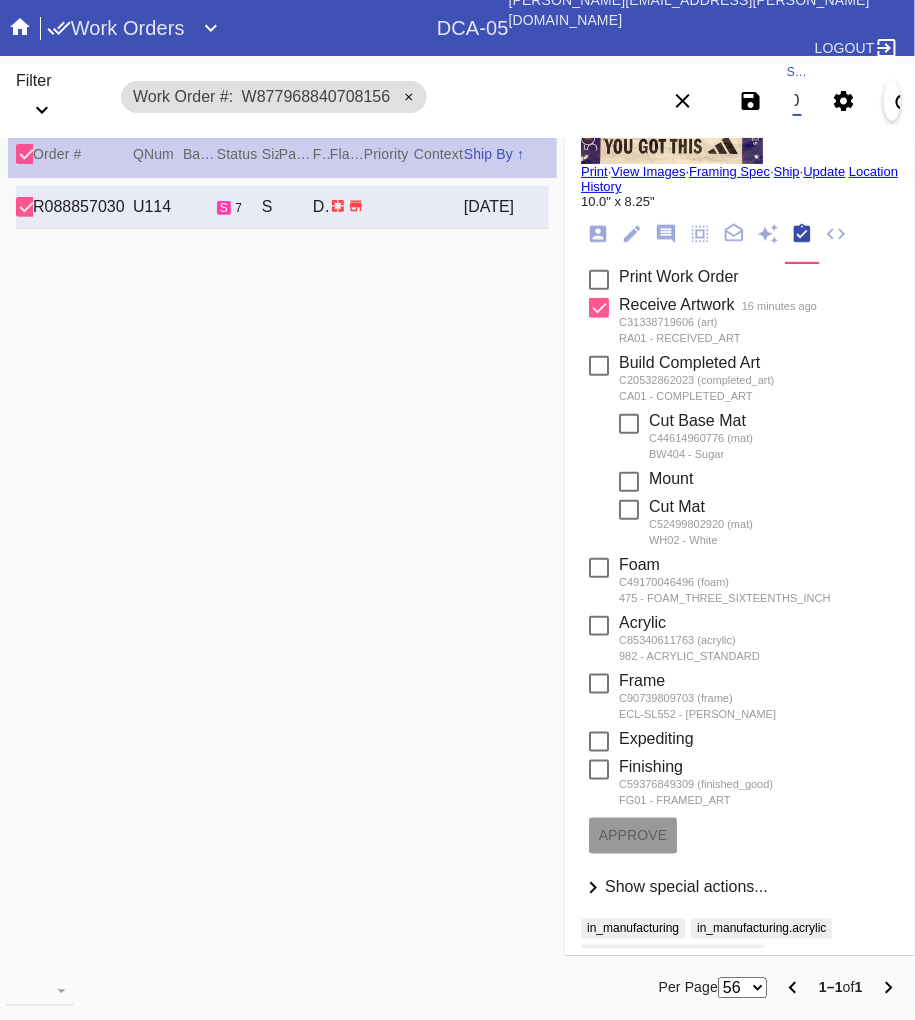 scroll, scrollTop: 0, scrollLeft: 143, axis: horizontal 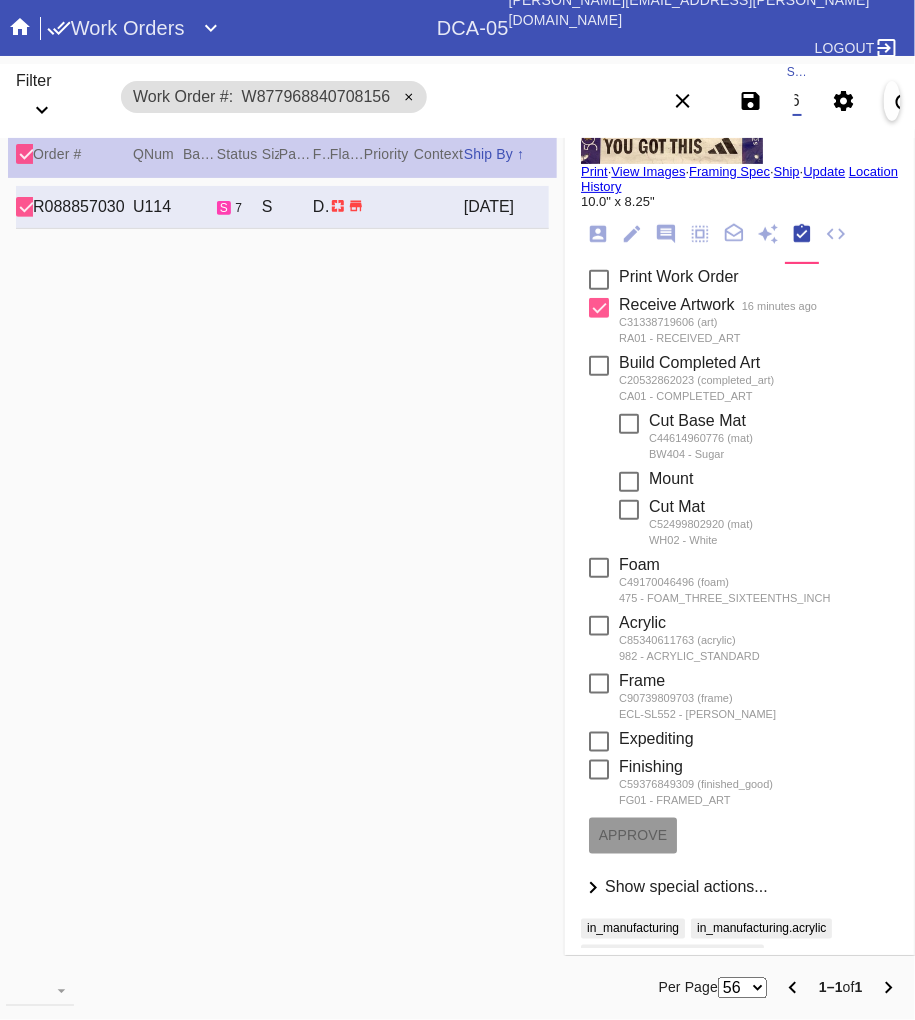 type on "W628733012556846" 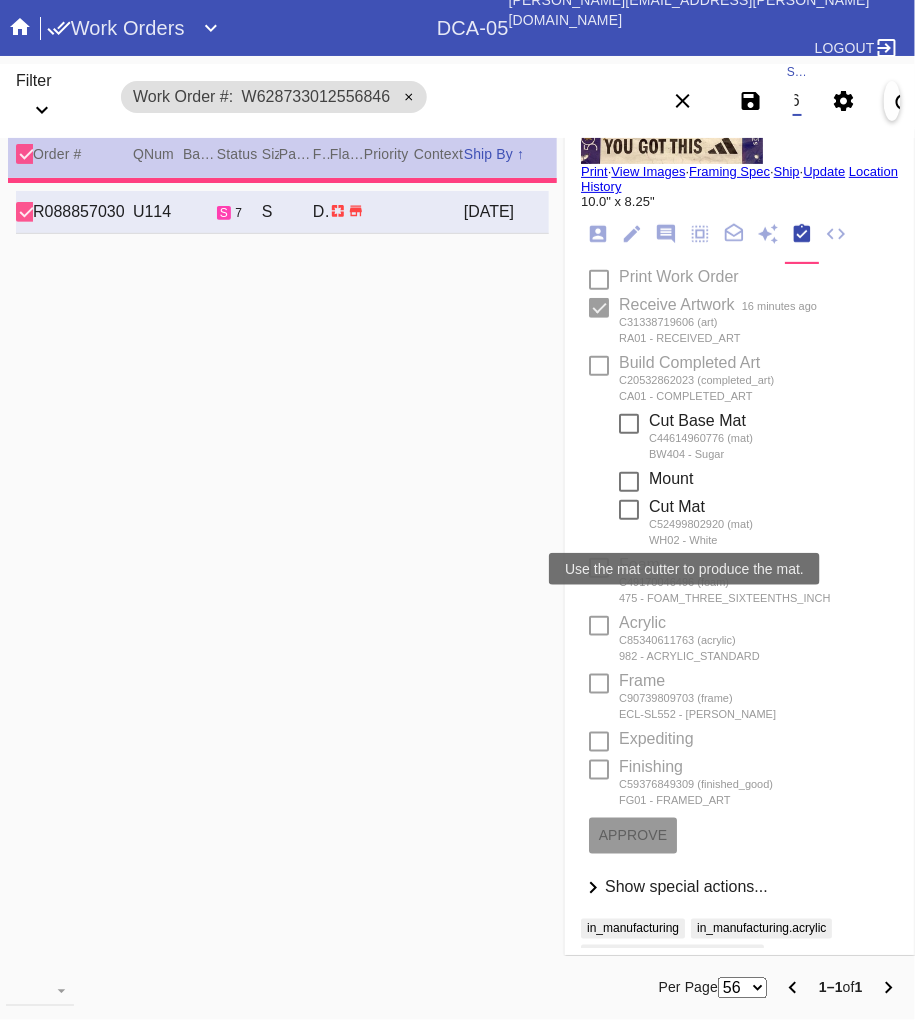 type on "36.0" 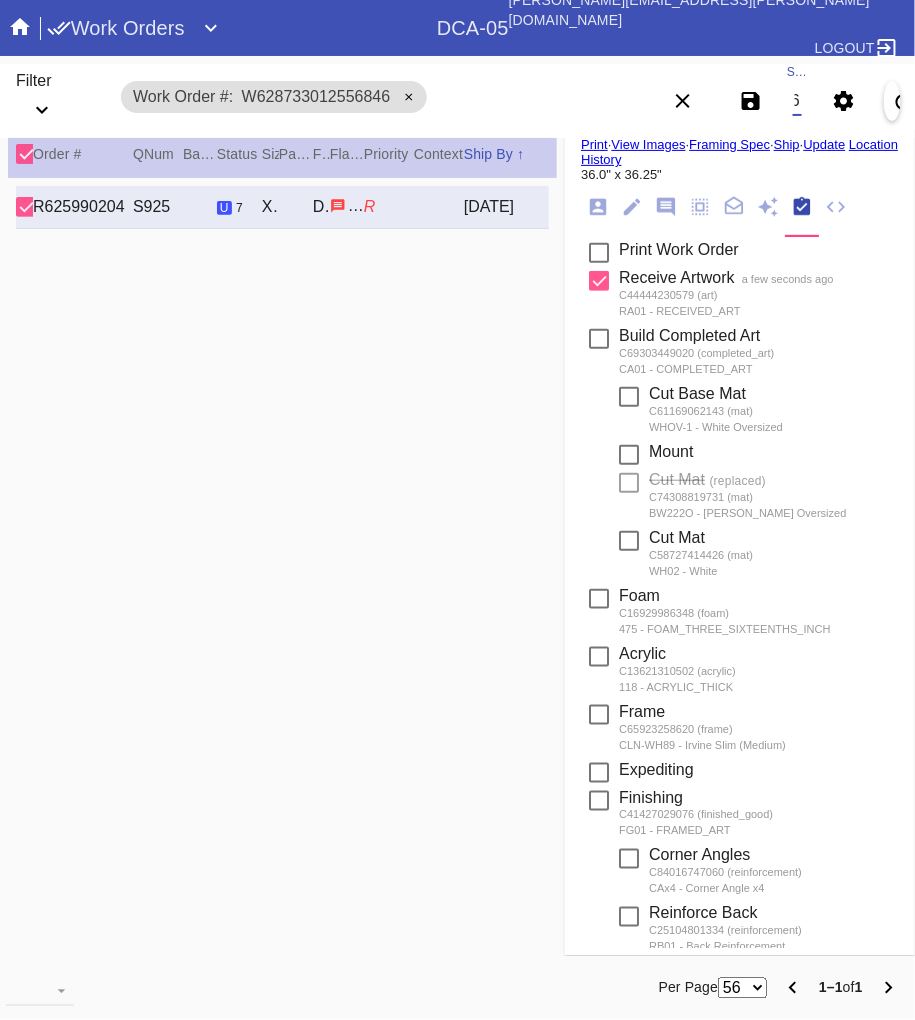 scroll, scrollTop: 0, scrollLeft: 0, axis: both 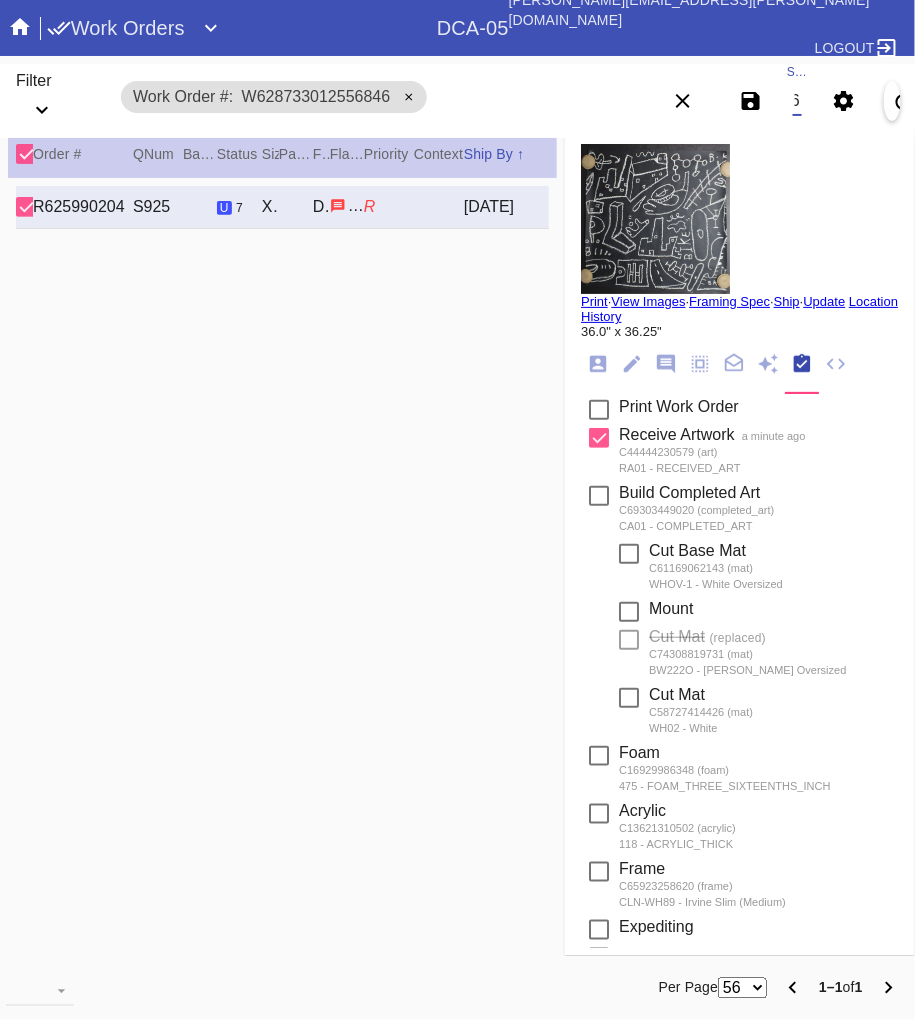click on "View Images" at bounding box center (648, 301) 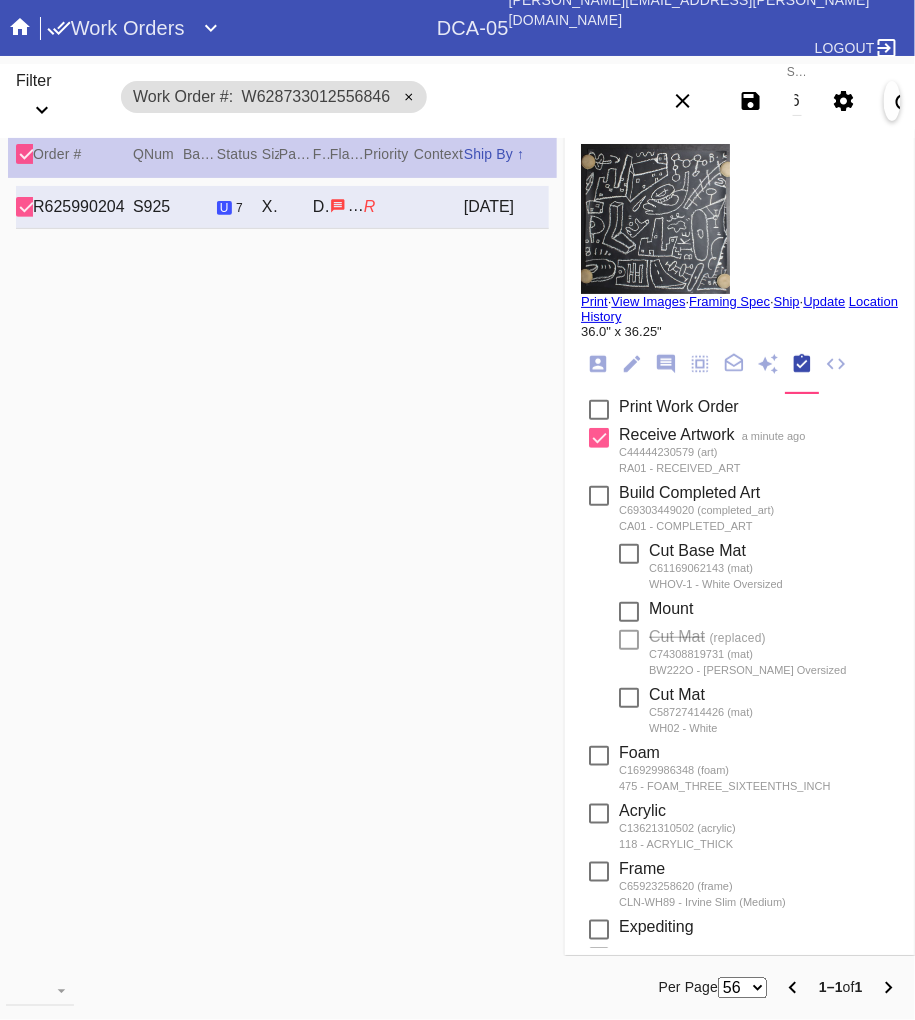 scroll, scrollTop: 0, scrollLeft: 0, axis: both 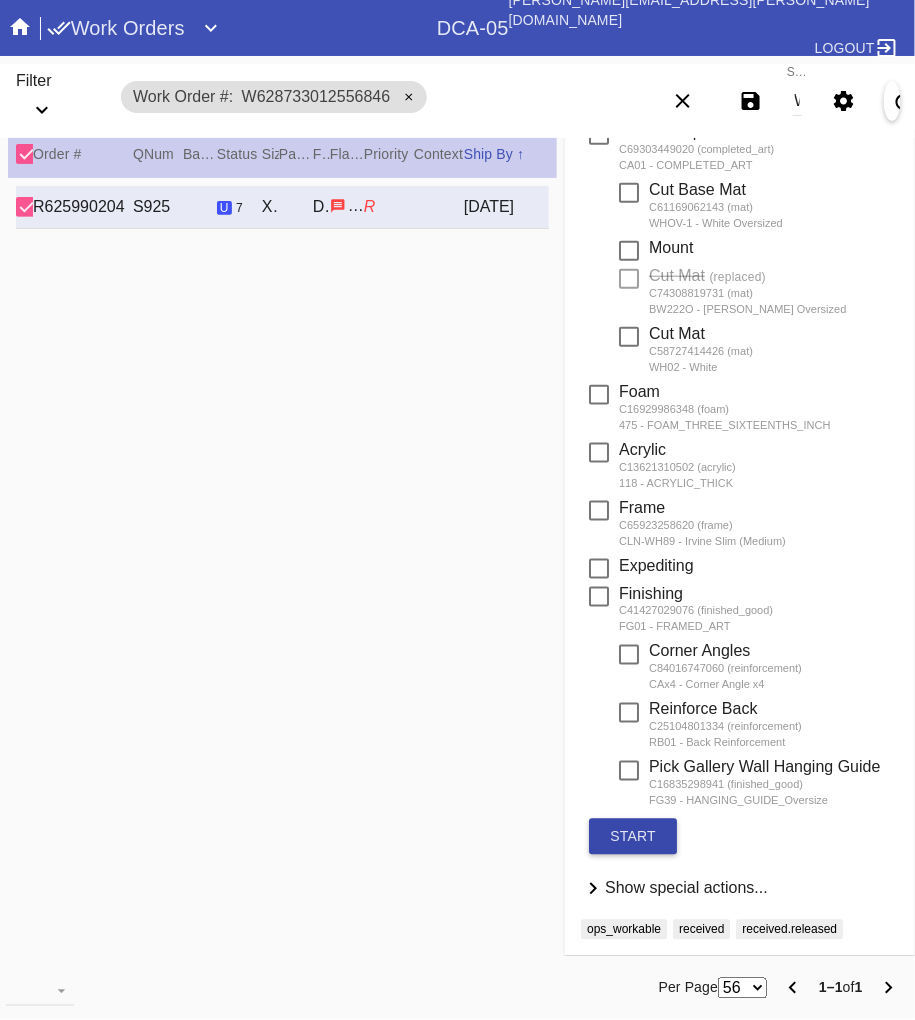 click on "start" at bounding box center (633, 837) 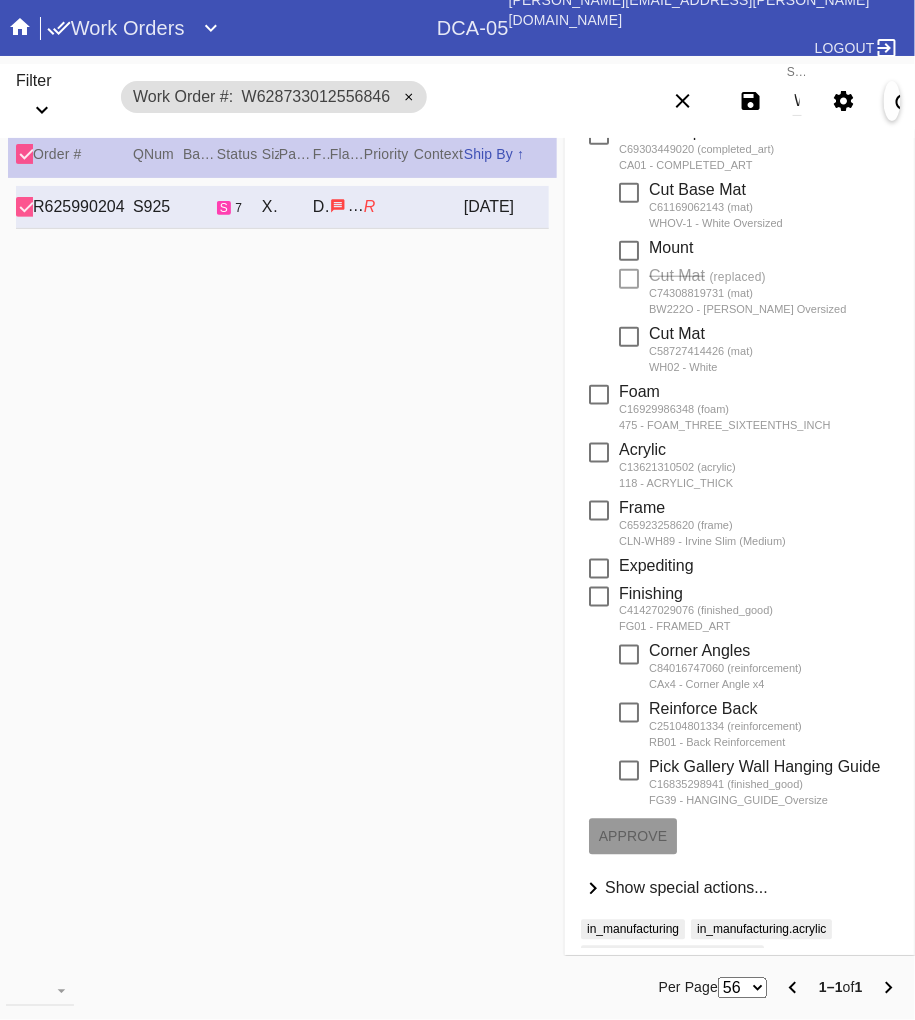 click on "W628733012556846" at bounding box center [797, 101] 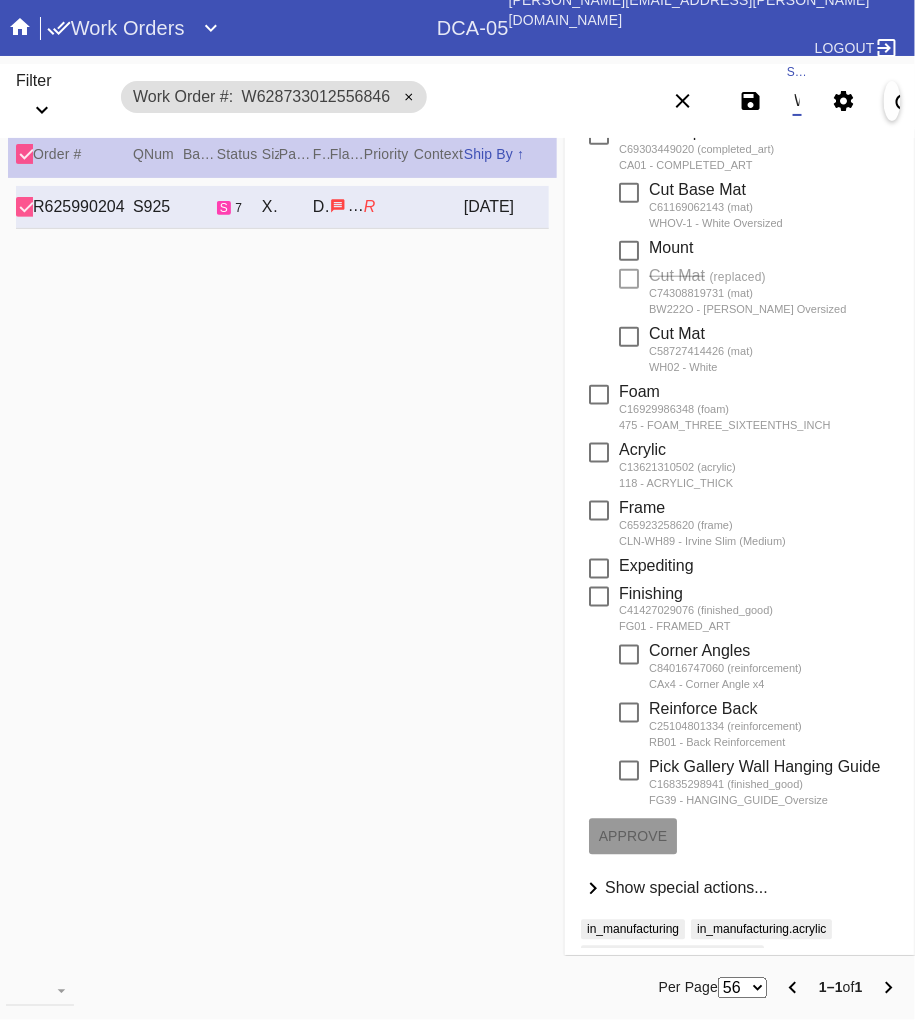 click on "W628733012556846" at bounding box center (797, 101) 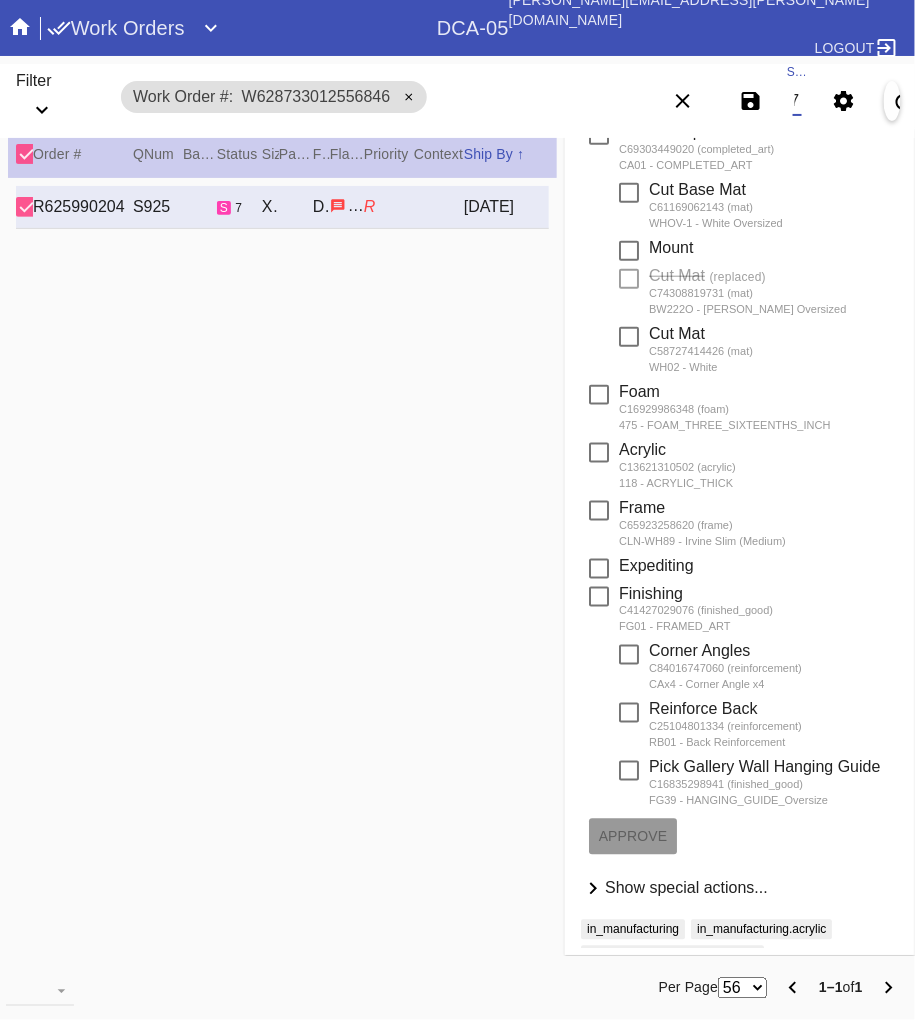 type on "W188408407358215" 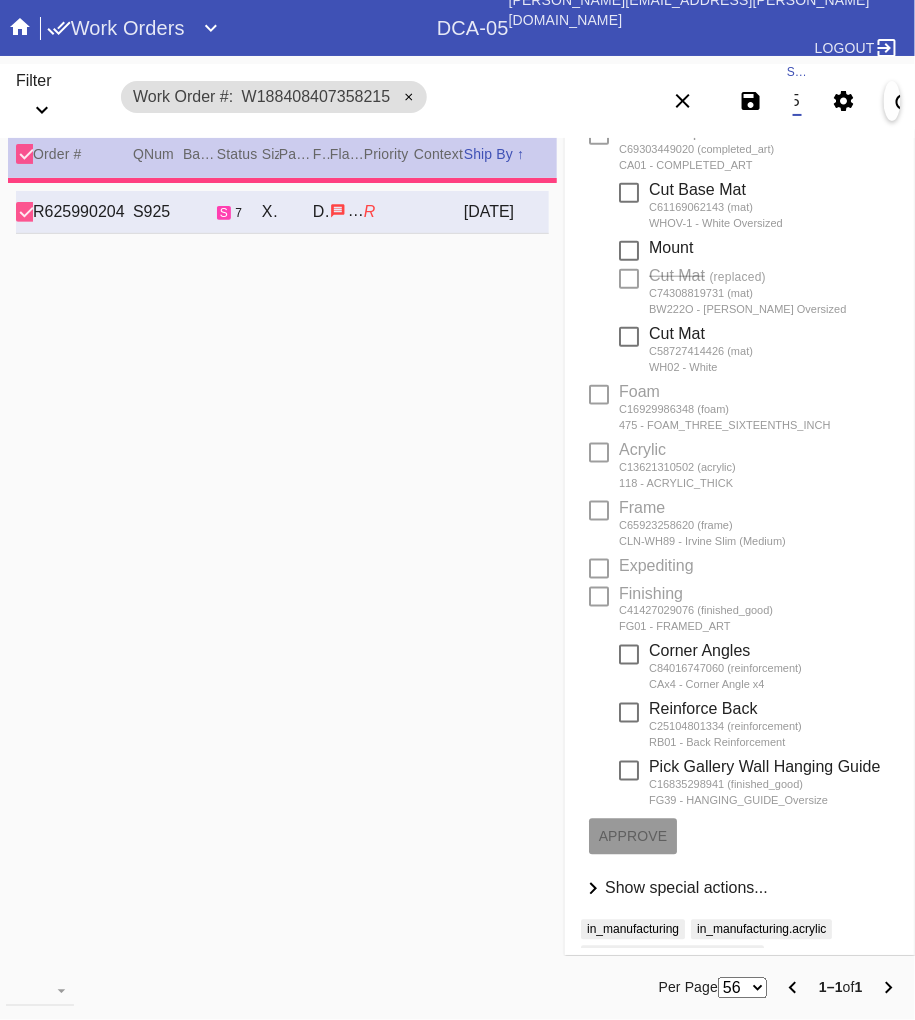 type on "PRO NOTE: Per inventory, we should be in stock on oversize off white. IF, per change we are not, See operations leadership, regarding stocking issues. They will know whom to contact. TR 7.7" 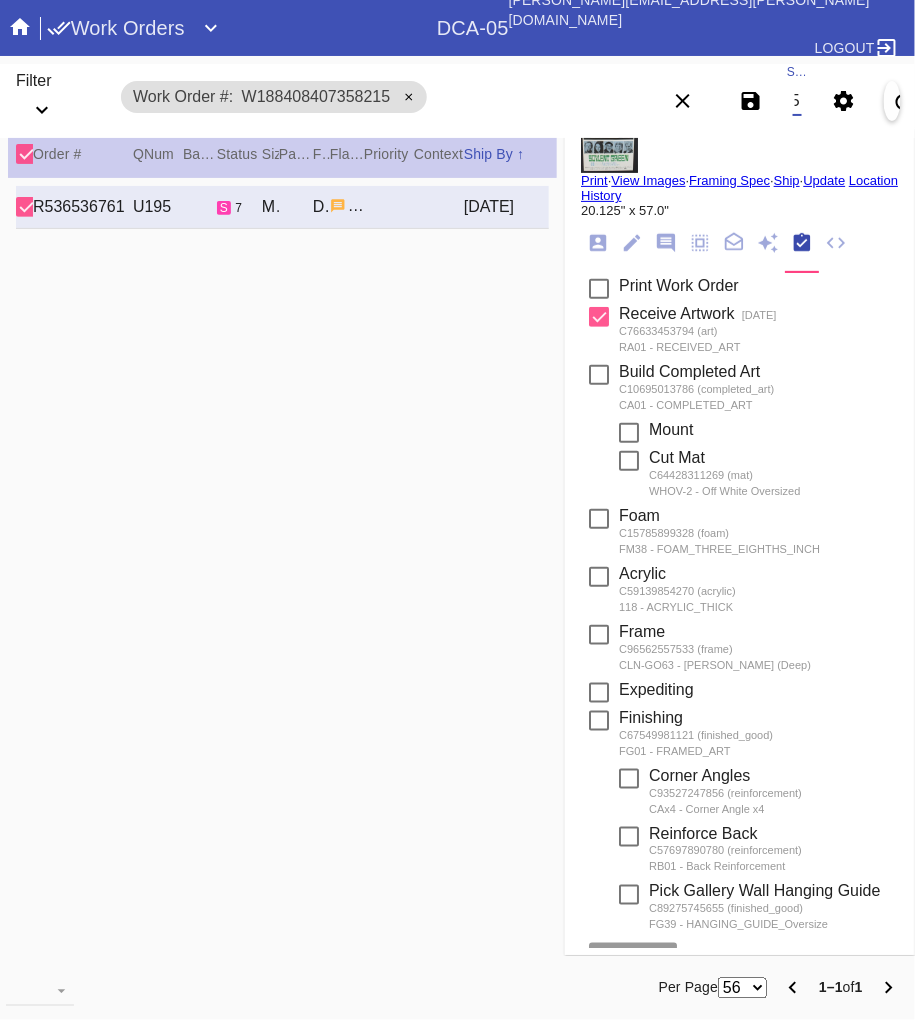 scroll, scrollTop: 0, scrollLeft: 0, axis: both 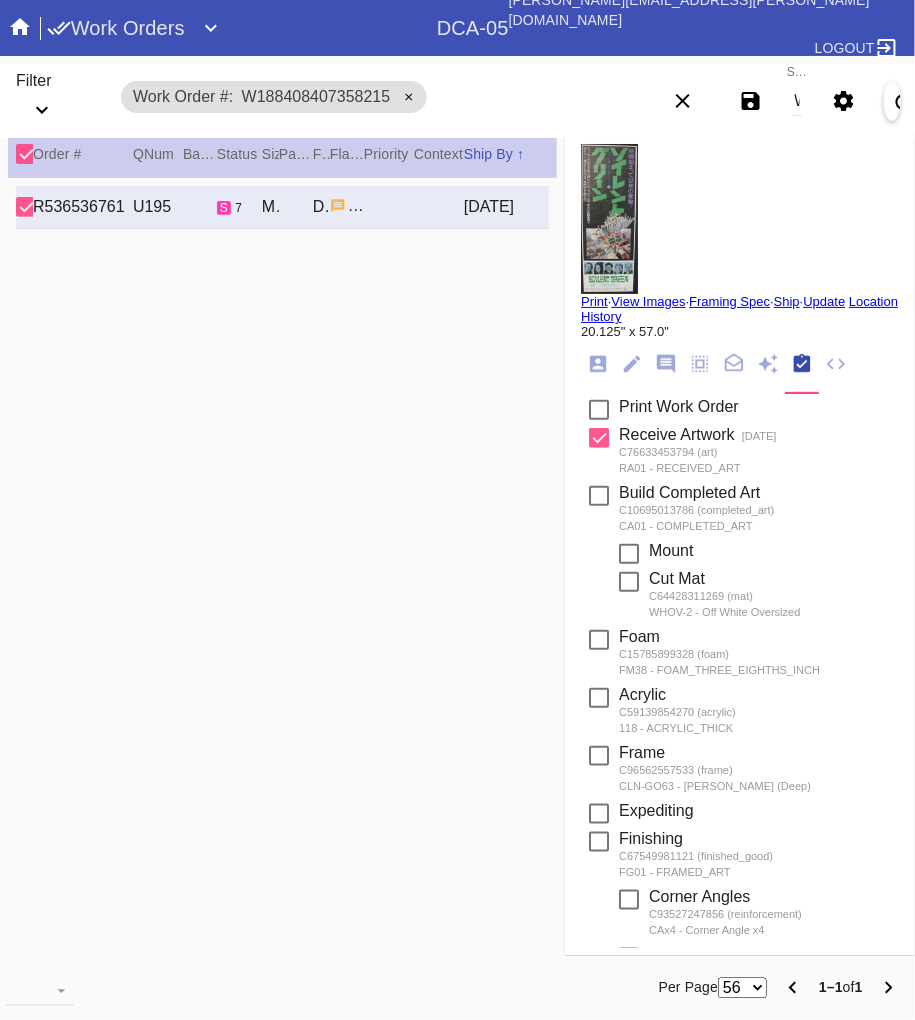 click on "View Images" at bounding box center [648, 301] 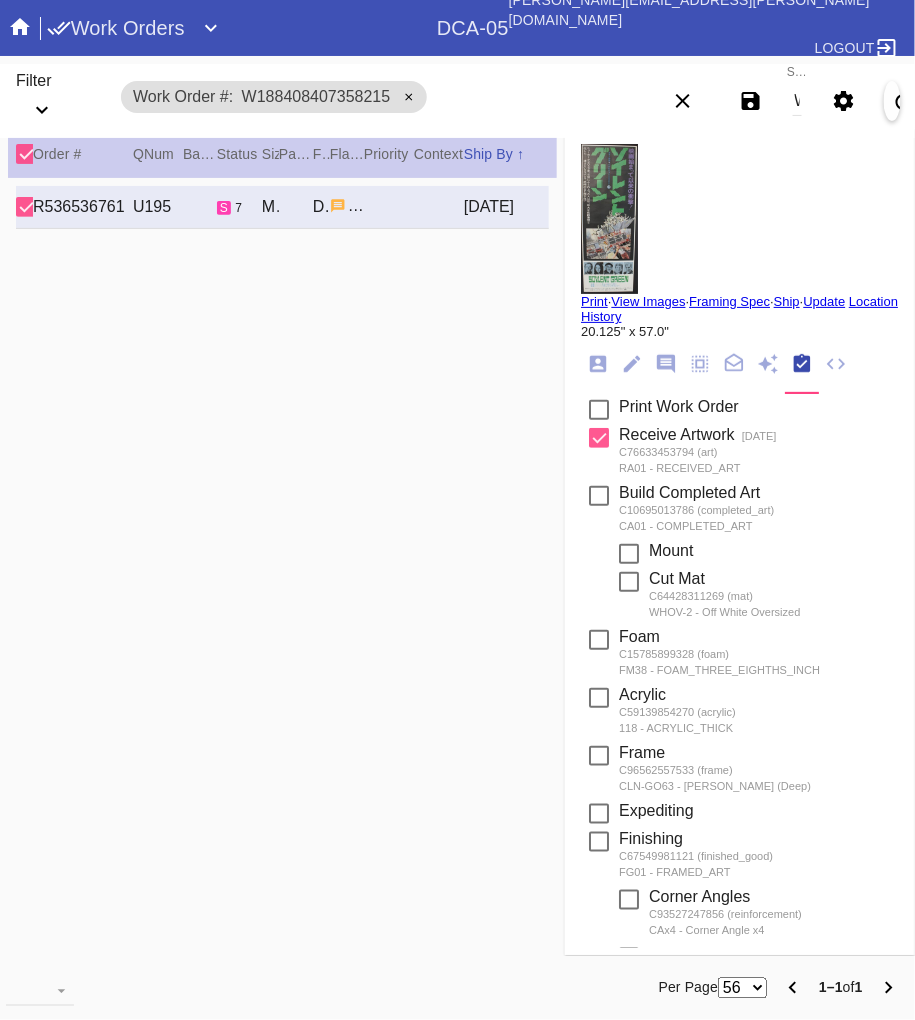 click on "W188408407358215" at bounding box center (797, 101) 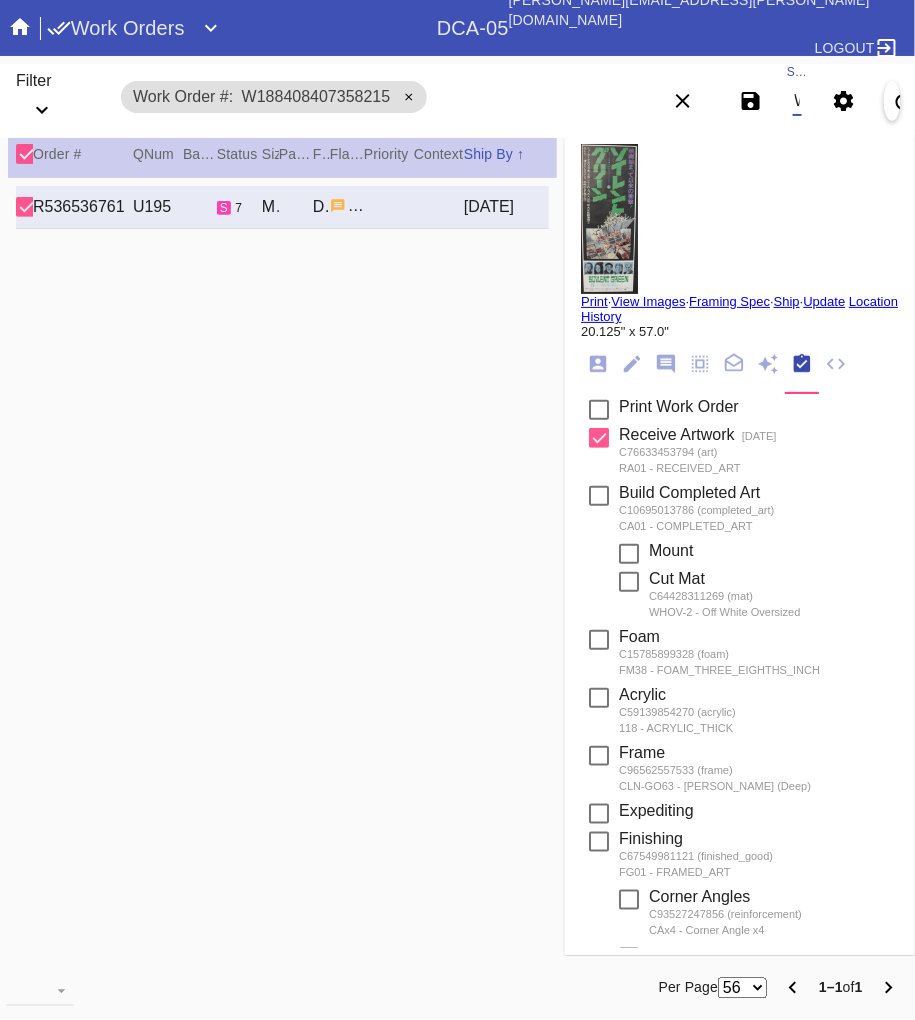 click on "W188408407358215" at bounding box center [797, 101] 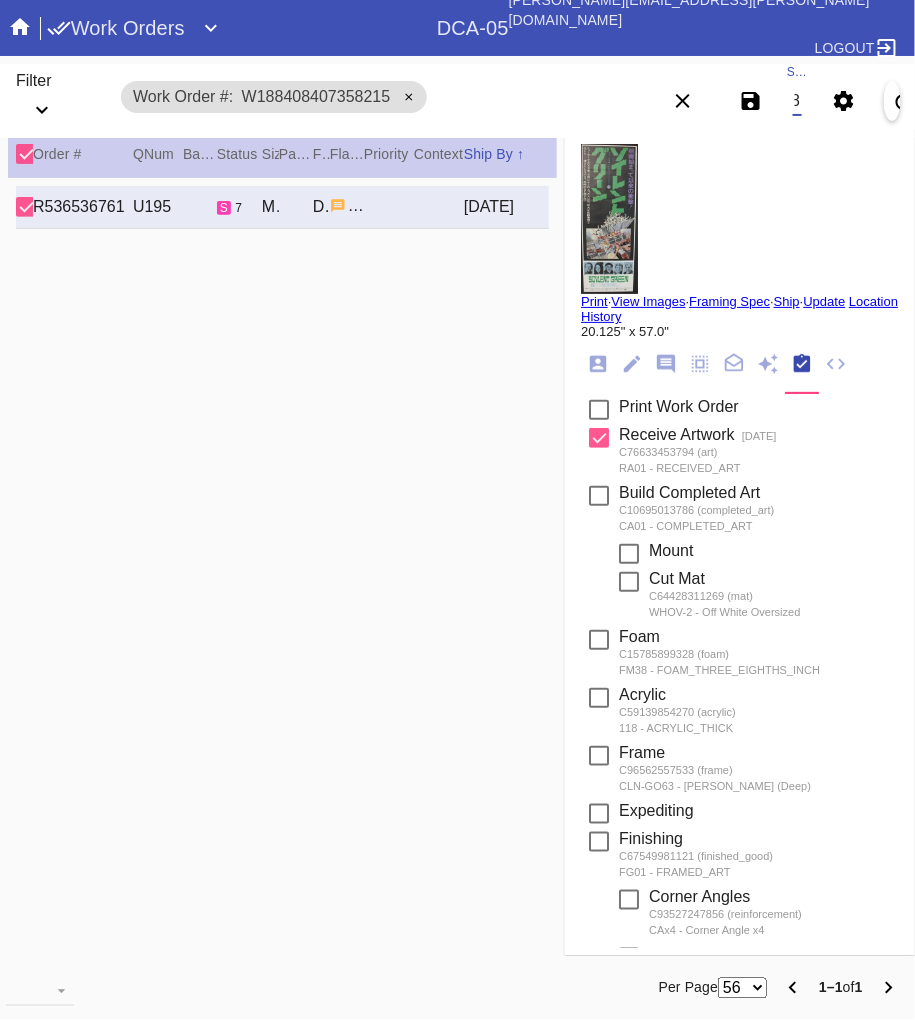 type on "W188408407358215" 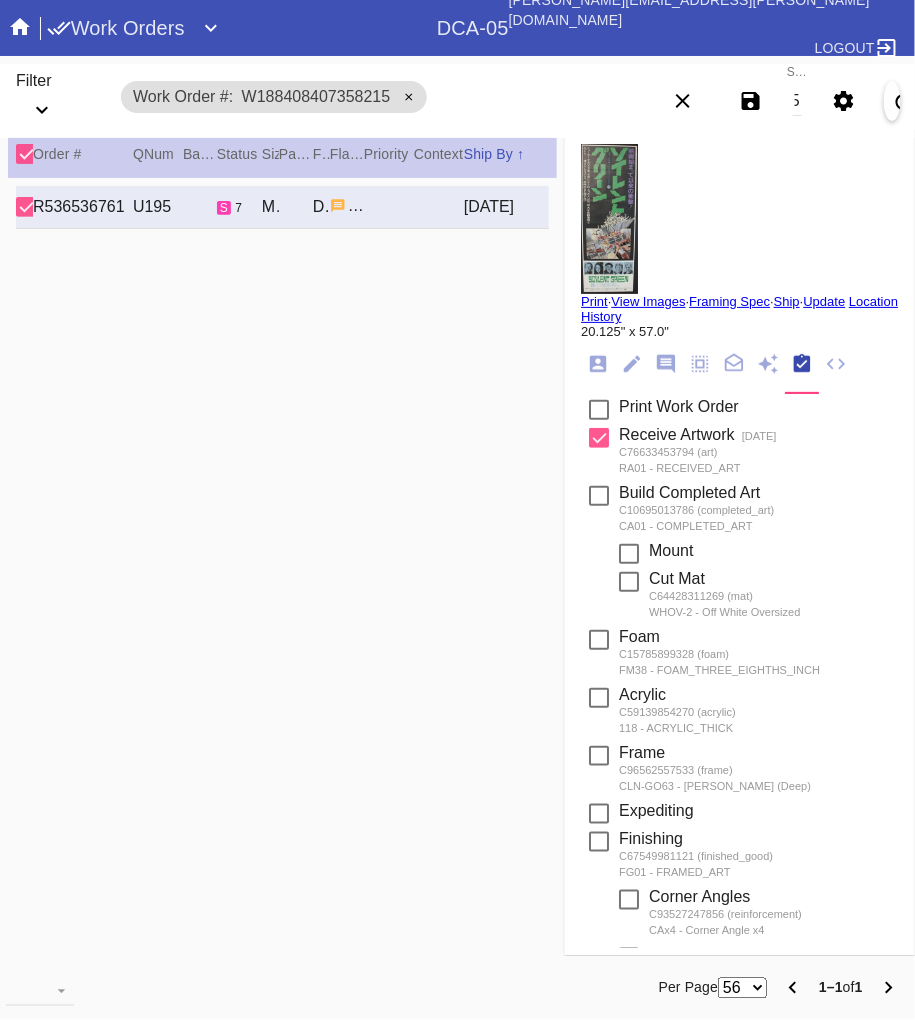 scroll, scrollTop: 0, scrollLeft: 0, axis: both 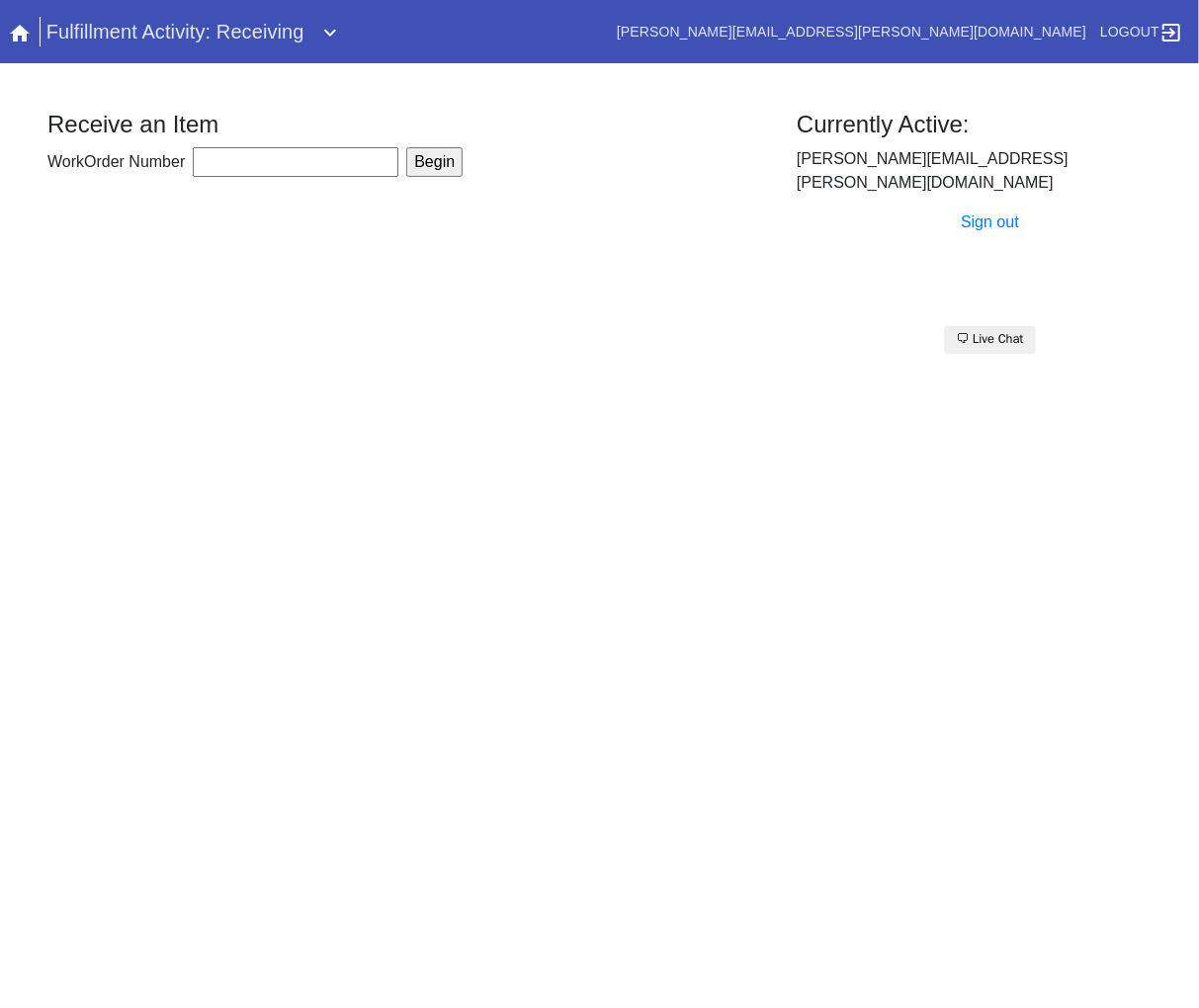 drag, startPoint x: 229, startPoint y: 162, endPoint x: 223, endPoint y: 178, distance: 17.088007 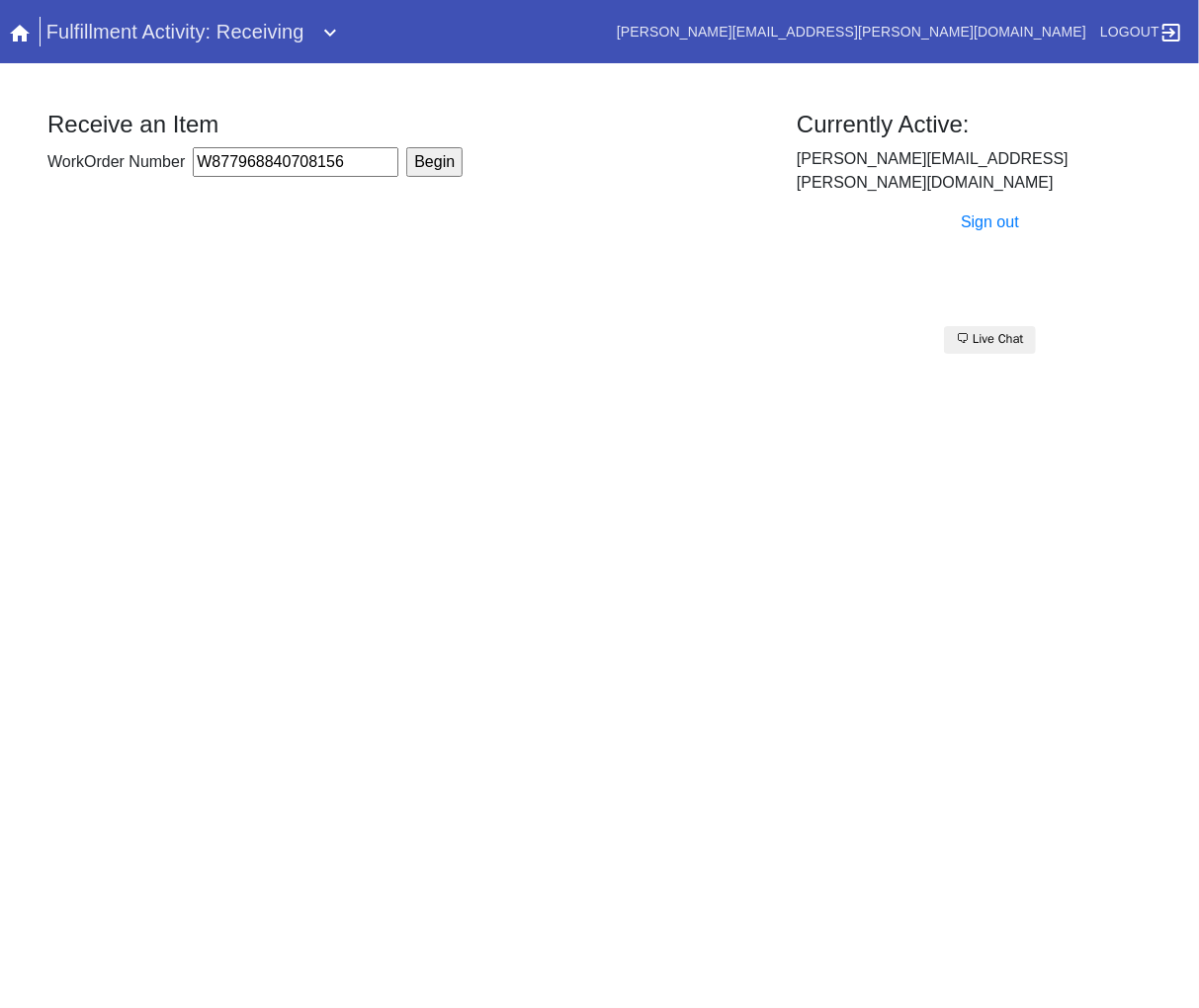 type on "W877968840708156" 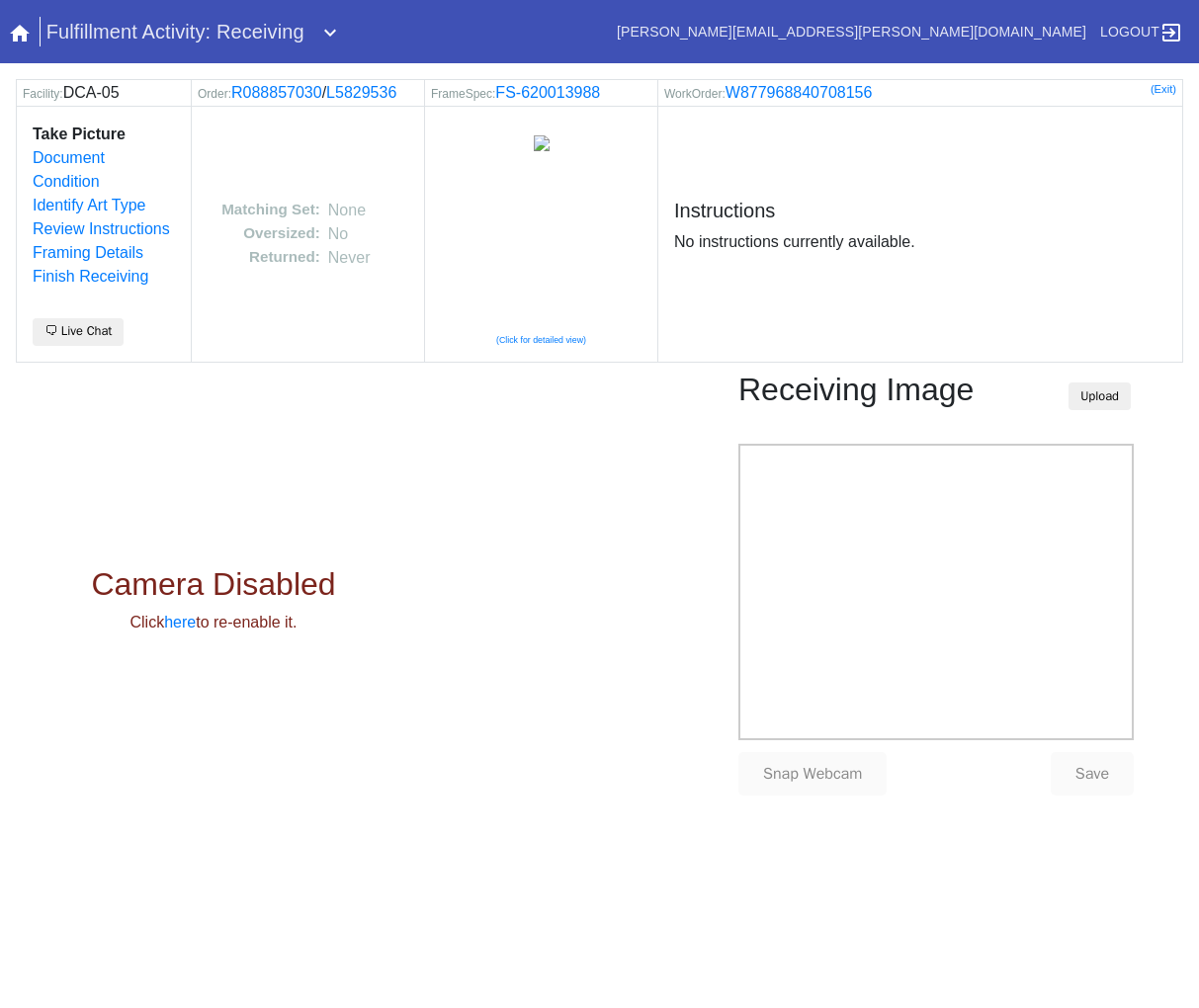 scroll, scrollTop: 0, scrollLeft: 0, axis: both 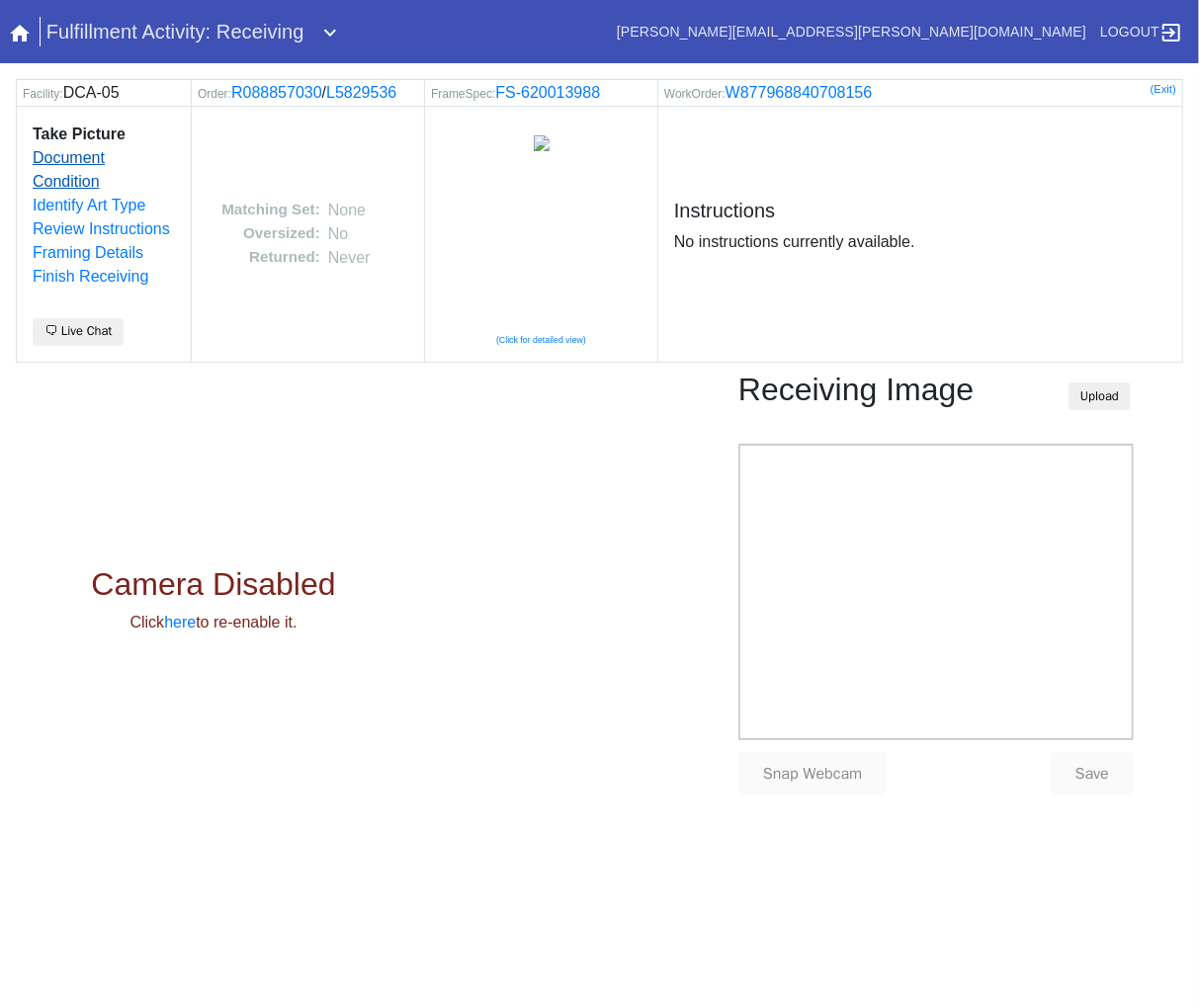 click on "Document Condition" at bounding box center [68, 169] 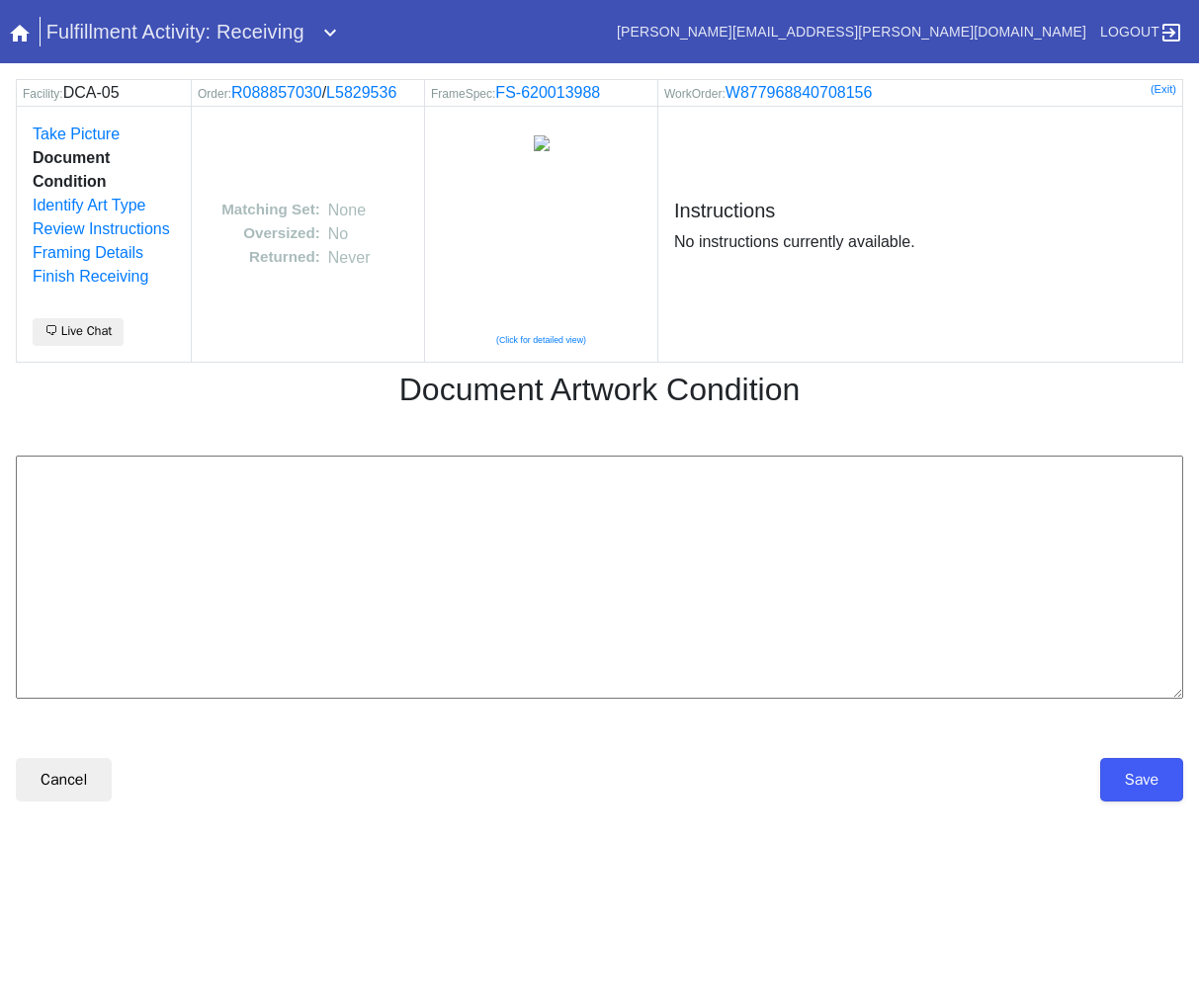 scroll, scrollTop: 0, scrollLeft: 0, axis: both 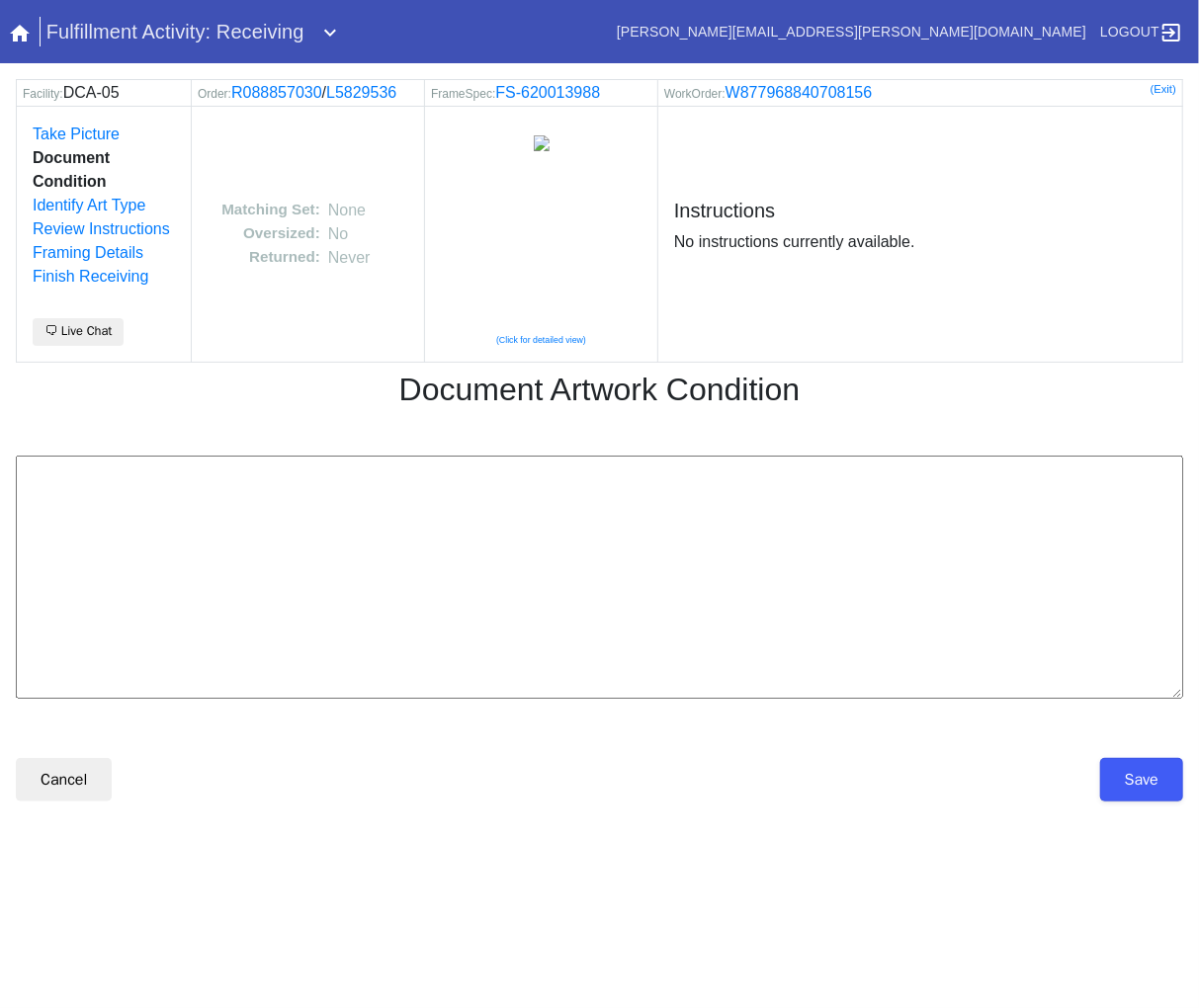 click at bounding box center (599, 577) 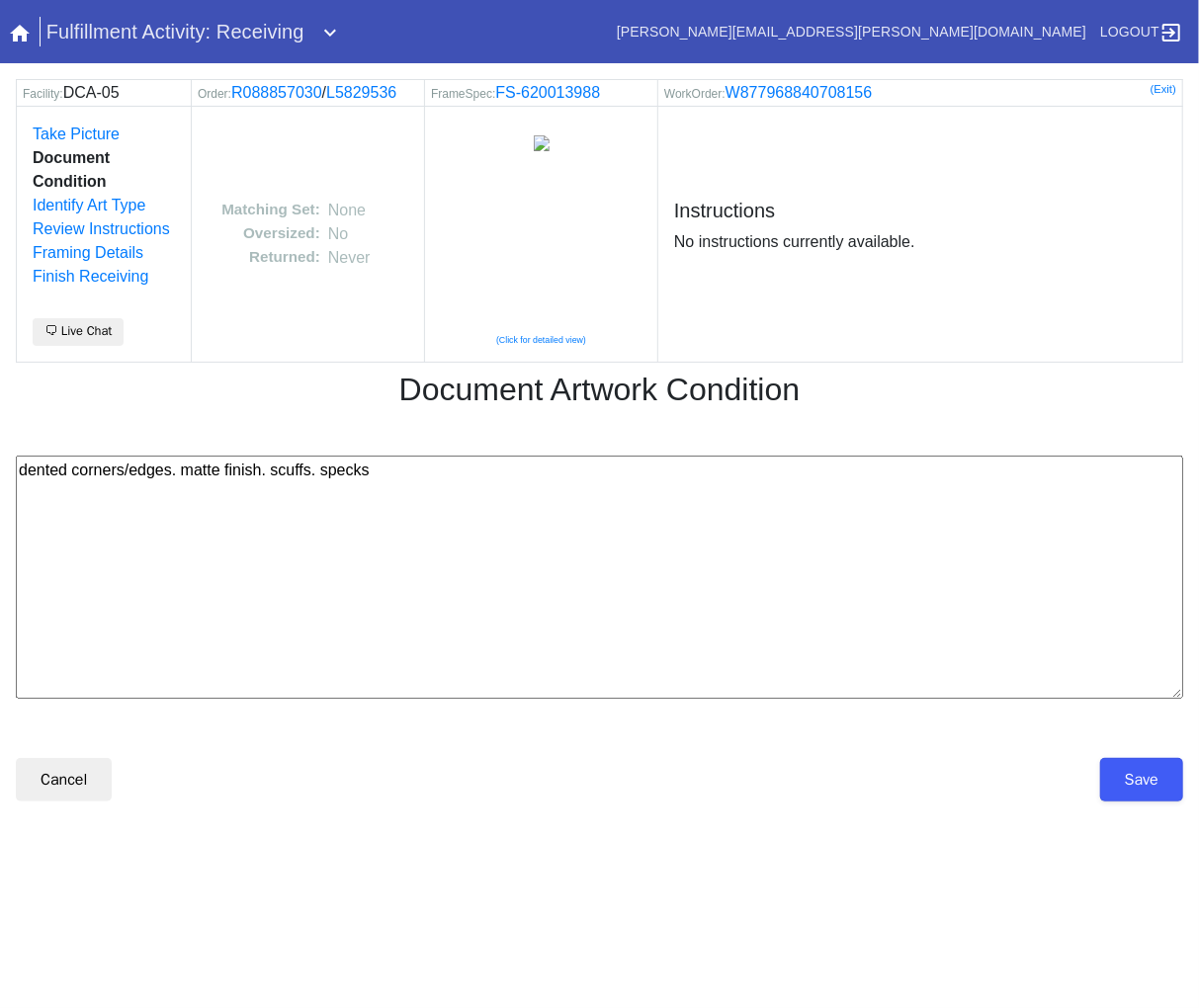 drag, startPoint x: 460, startPoint y: 475, endPoint x: 178, endPoint y: 468, distance: 282.08687 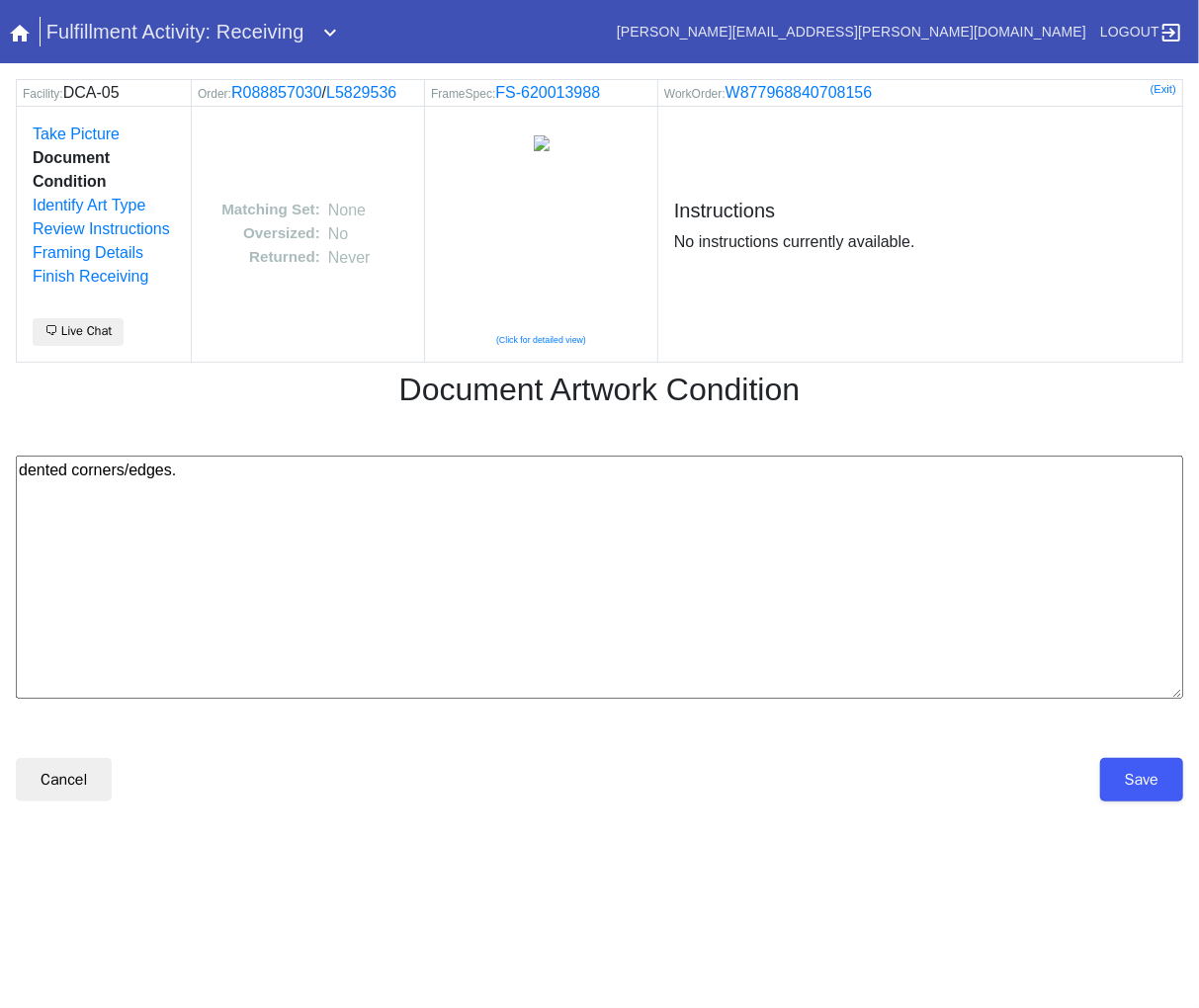 drag, startPoint x: 255, startPoint y: 490, endPoint x: -2, endPoint y: 396, distance: 273.65124 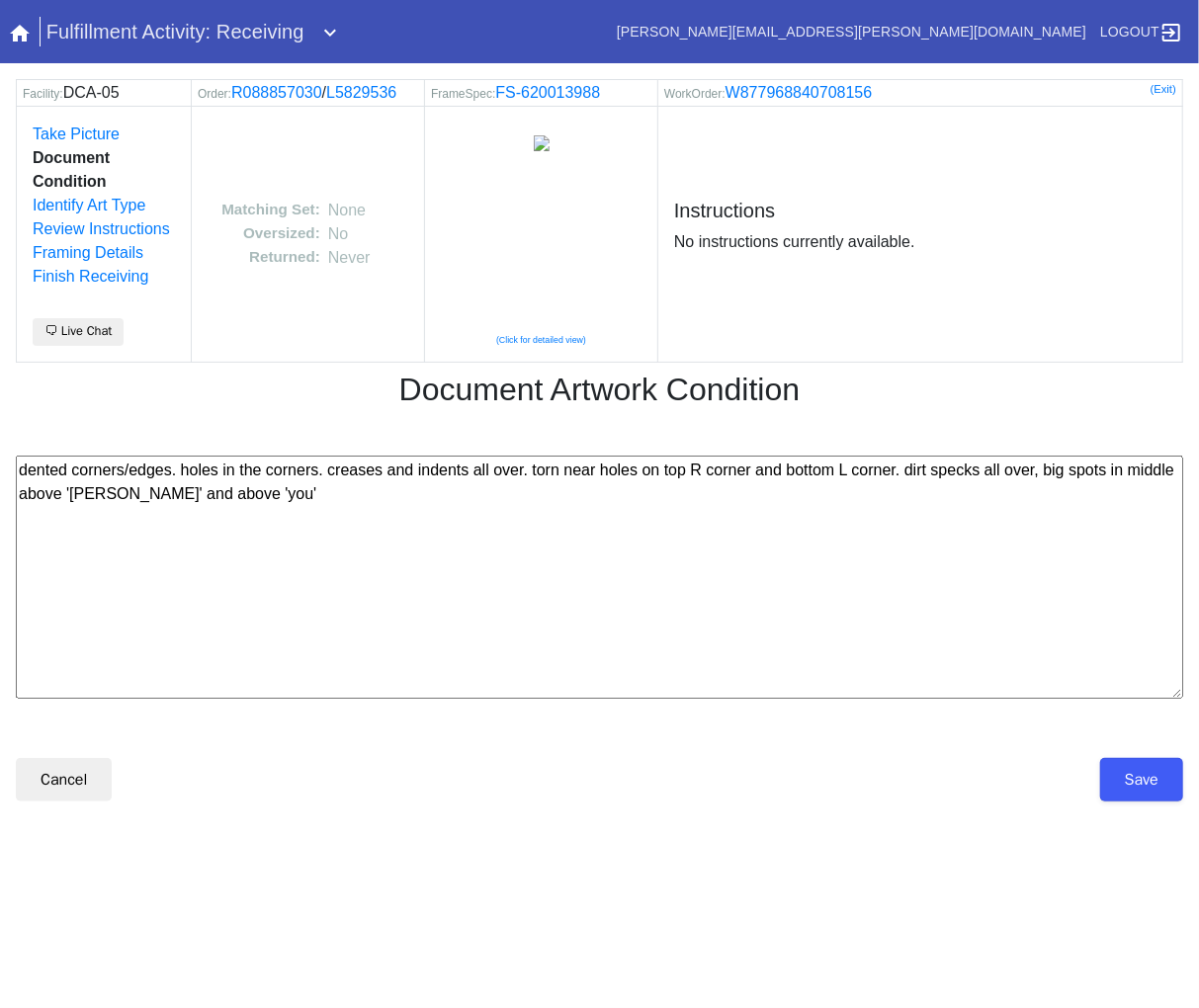 type on "dented corners/edges. holes in the corners. creases and indents all over. torn near holes on top R corner and bottom L corner. dirt specks all over, big spots in middle above 'jason' and above 'you'" 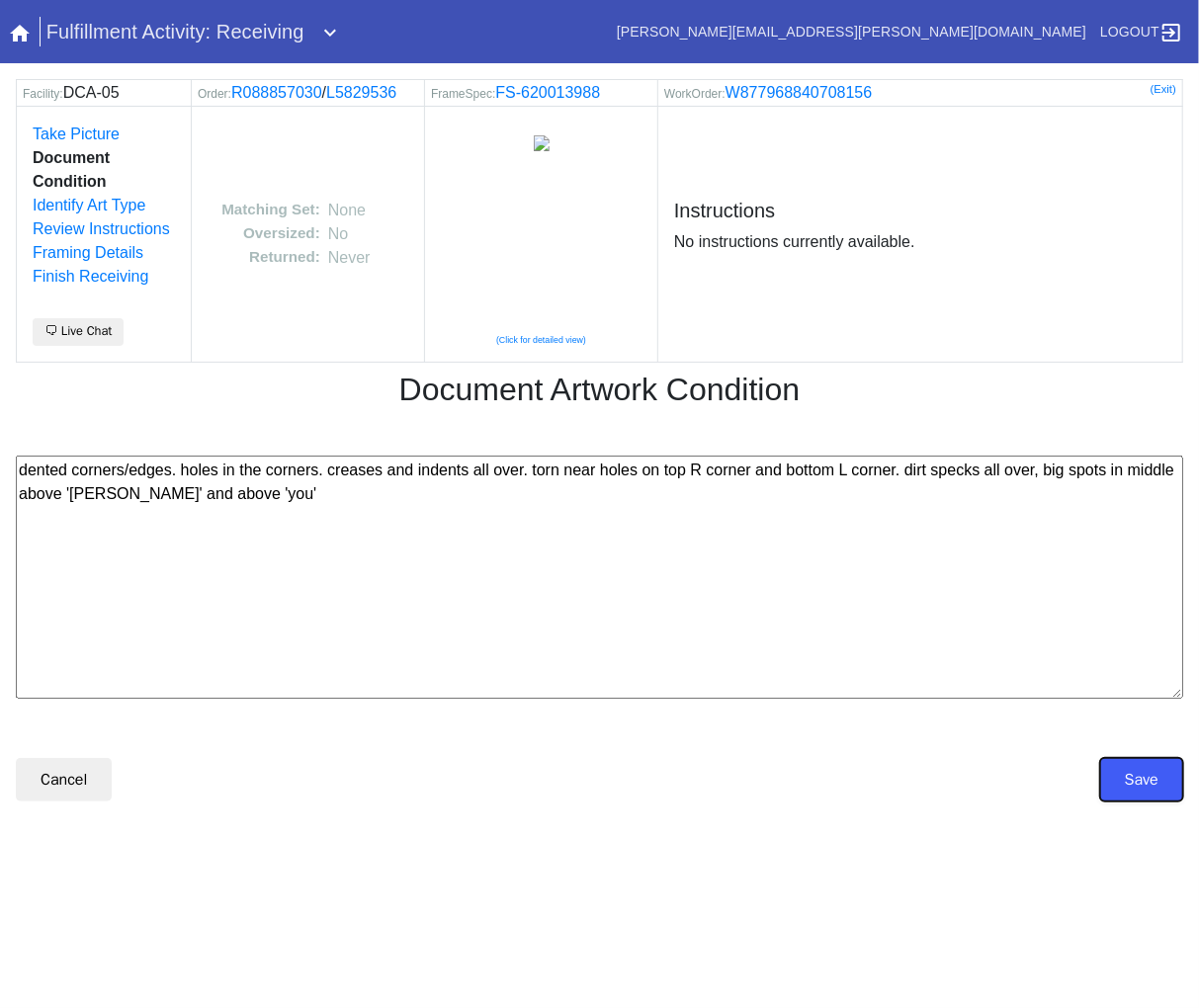 click on "Save" at bounding box center (1142, 780) 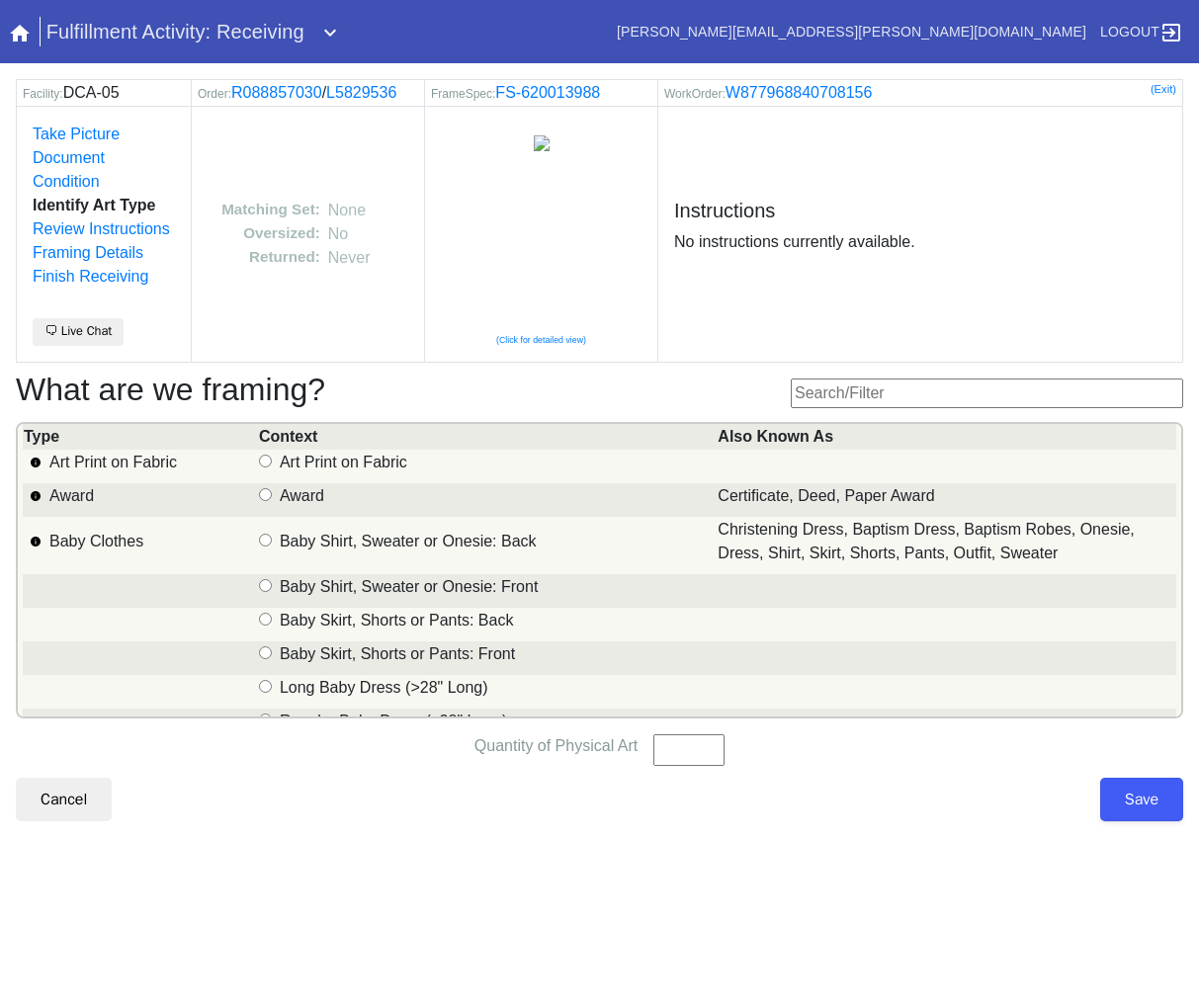 scroll, scrollTop: 0, scrollLeft: 0, axis: both 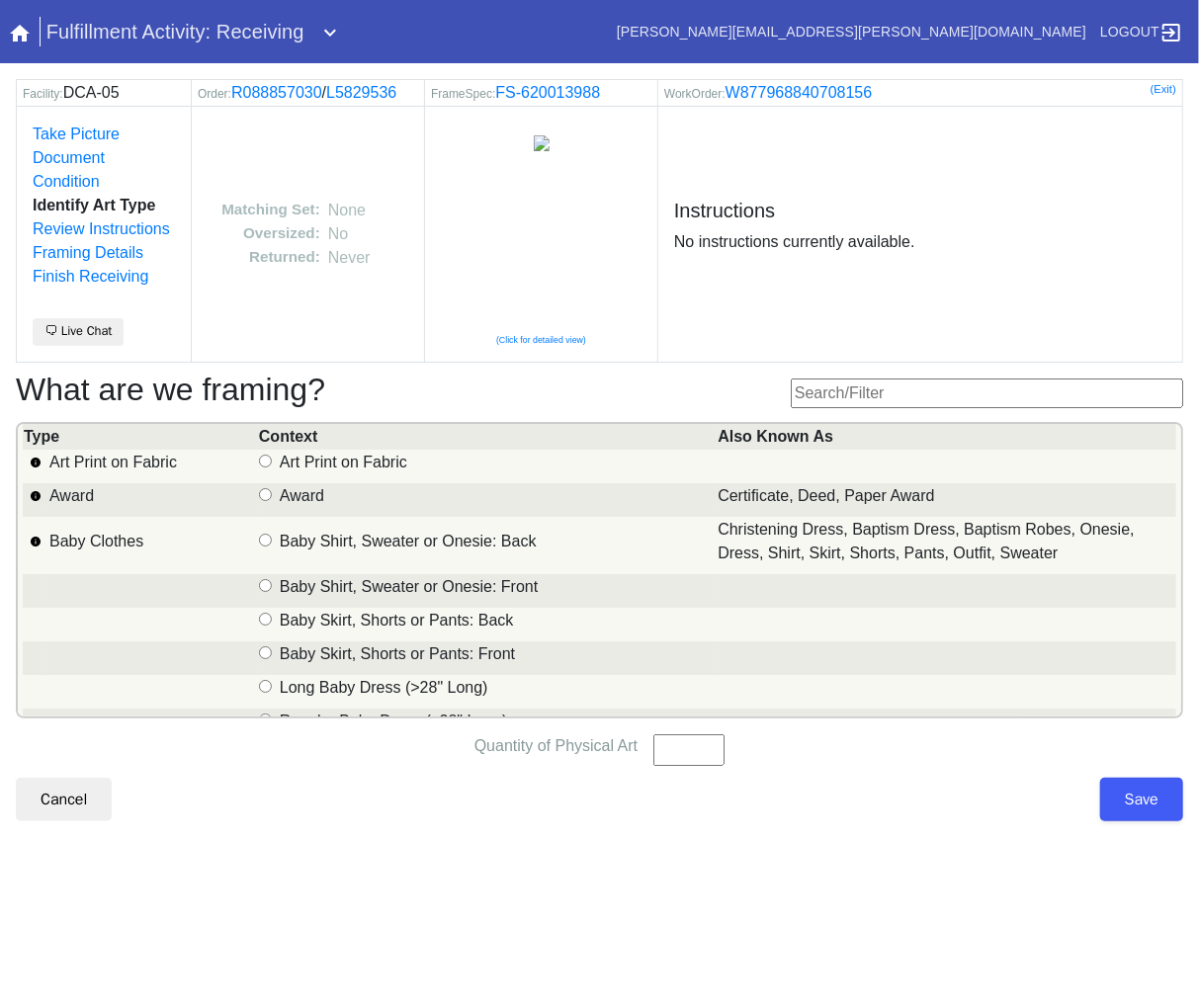 click at bounding box center [986, 393] 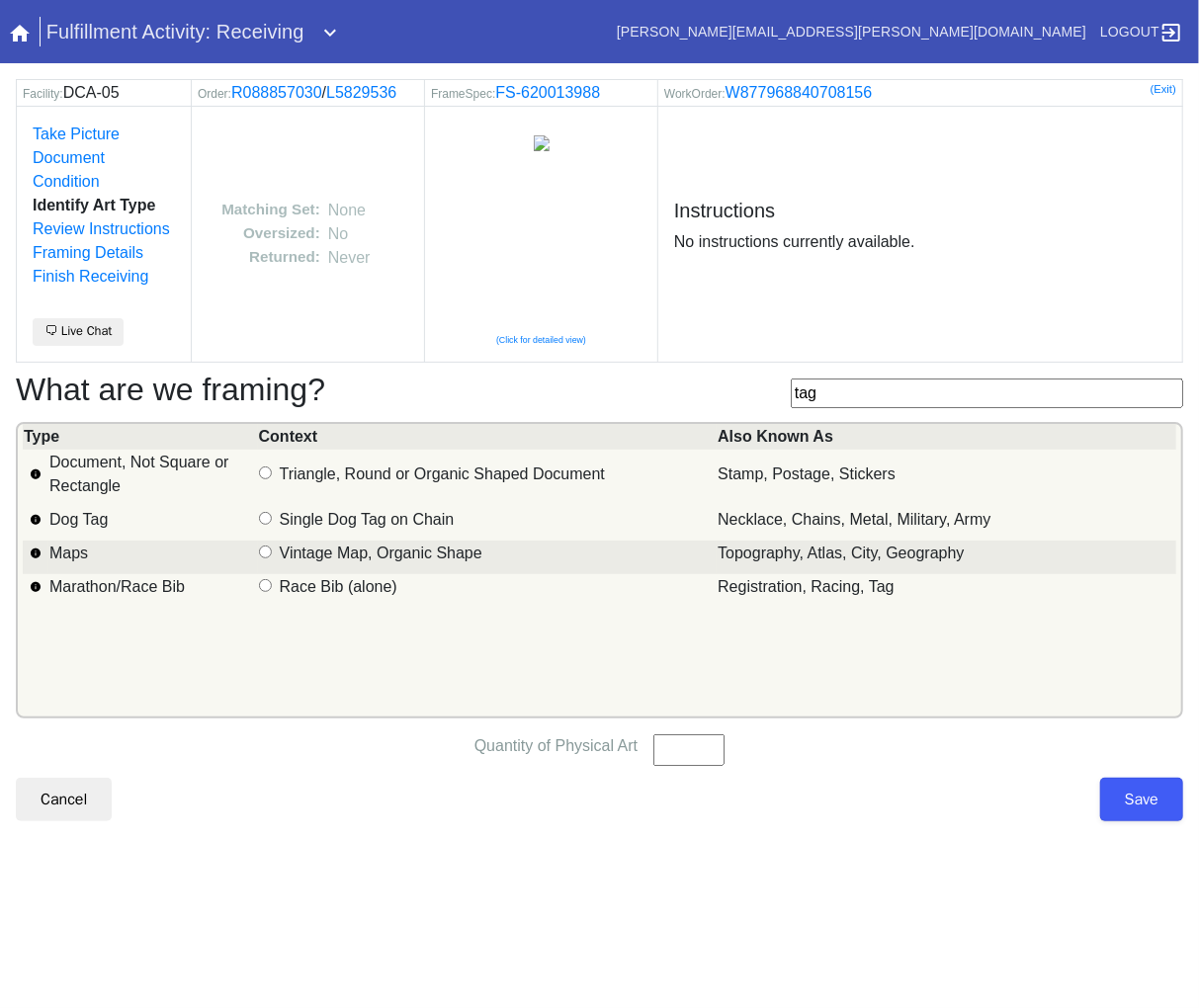 type on "tag" 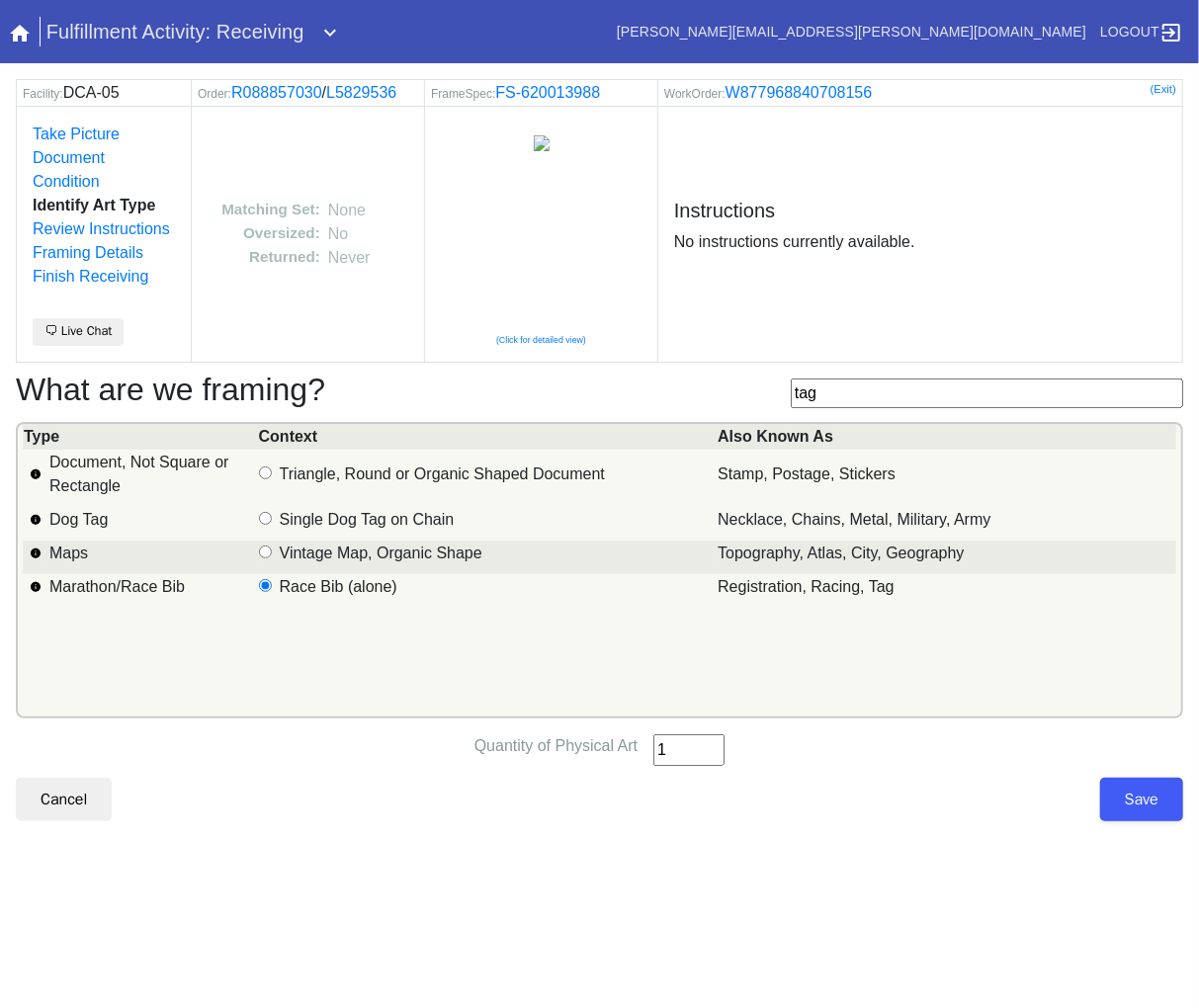 type on "1" 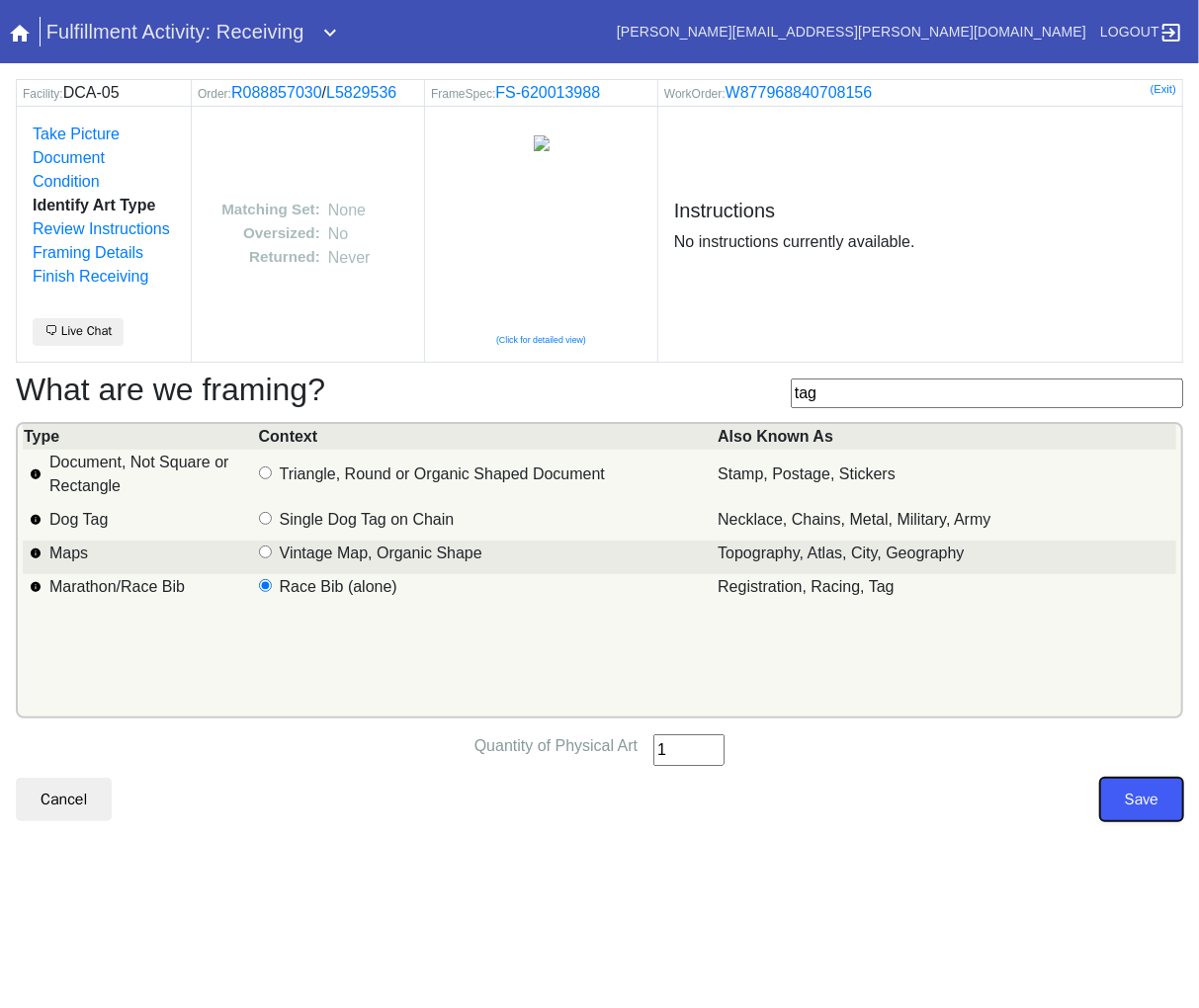 click on "Save" at bounding box center [1142, 799] 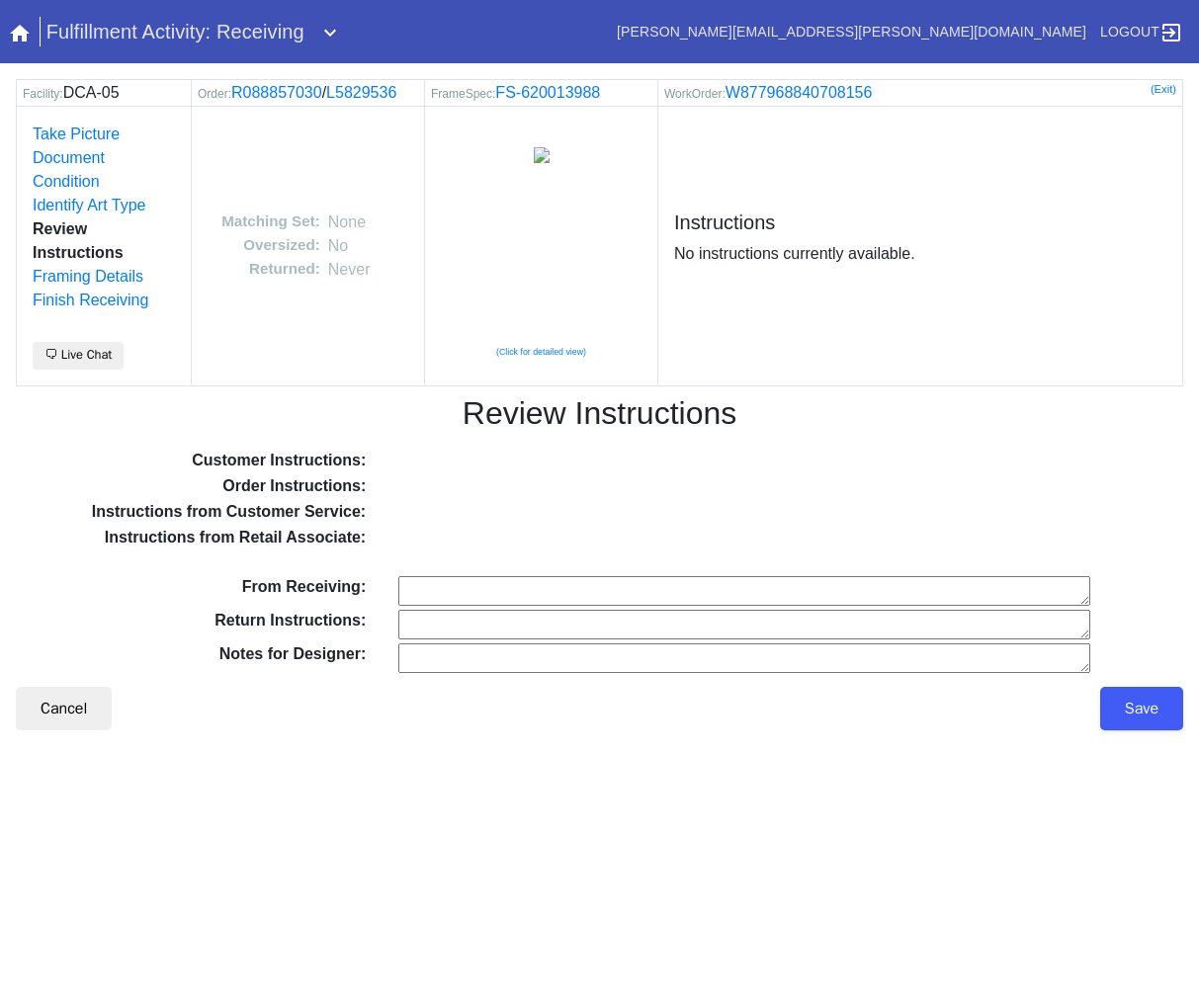scroll, scrollTop: 0, scrollLeft: 0, axis: both 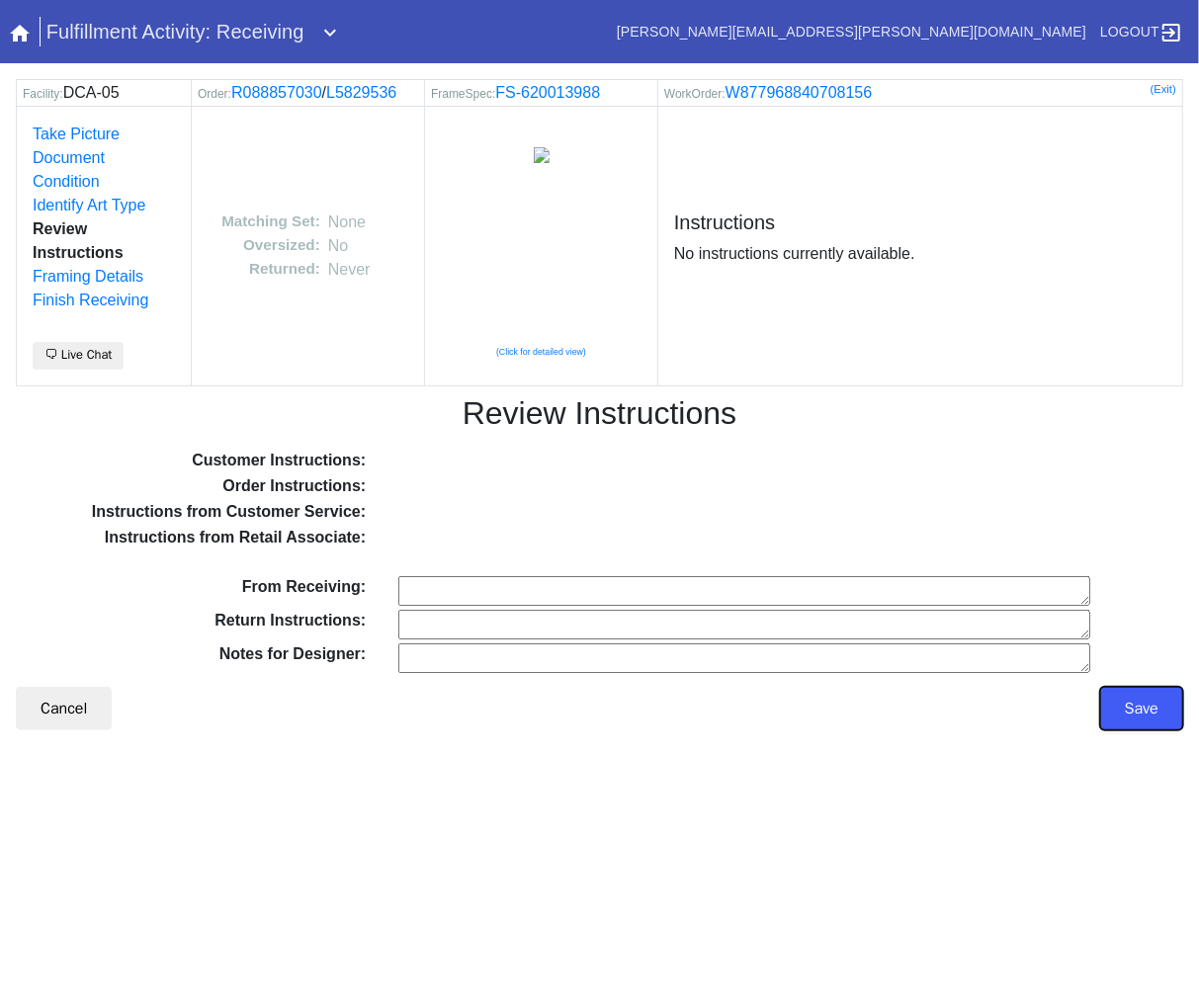 click on "Save" at bounding box center [1142, 709] 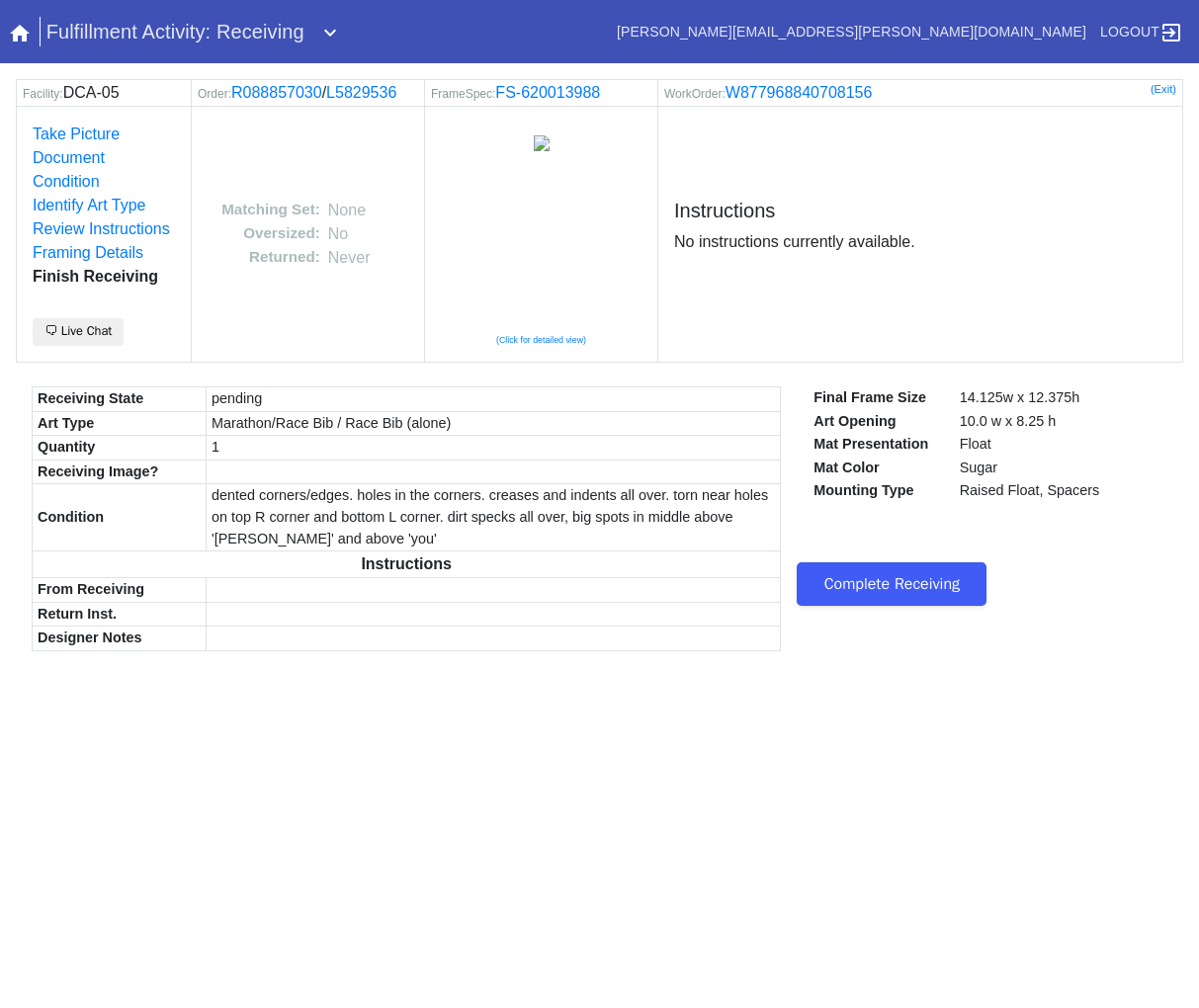 scroll, scrollTop: 0, scrollLeft: 0, axis: both 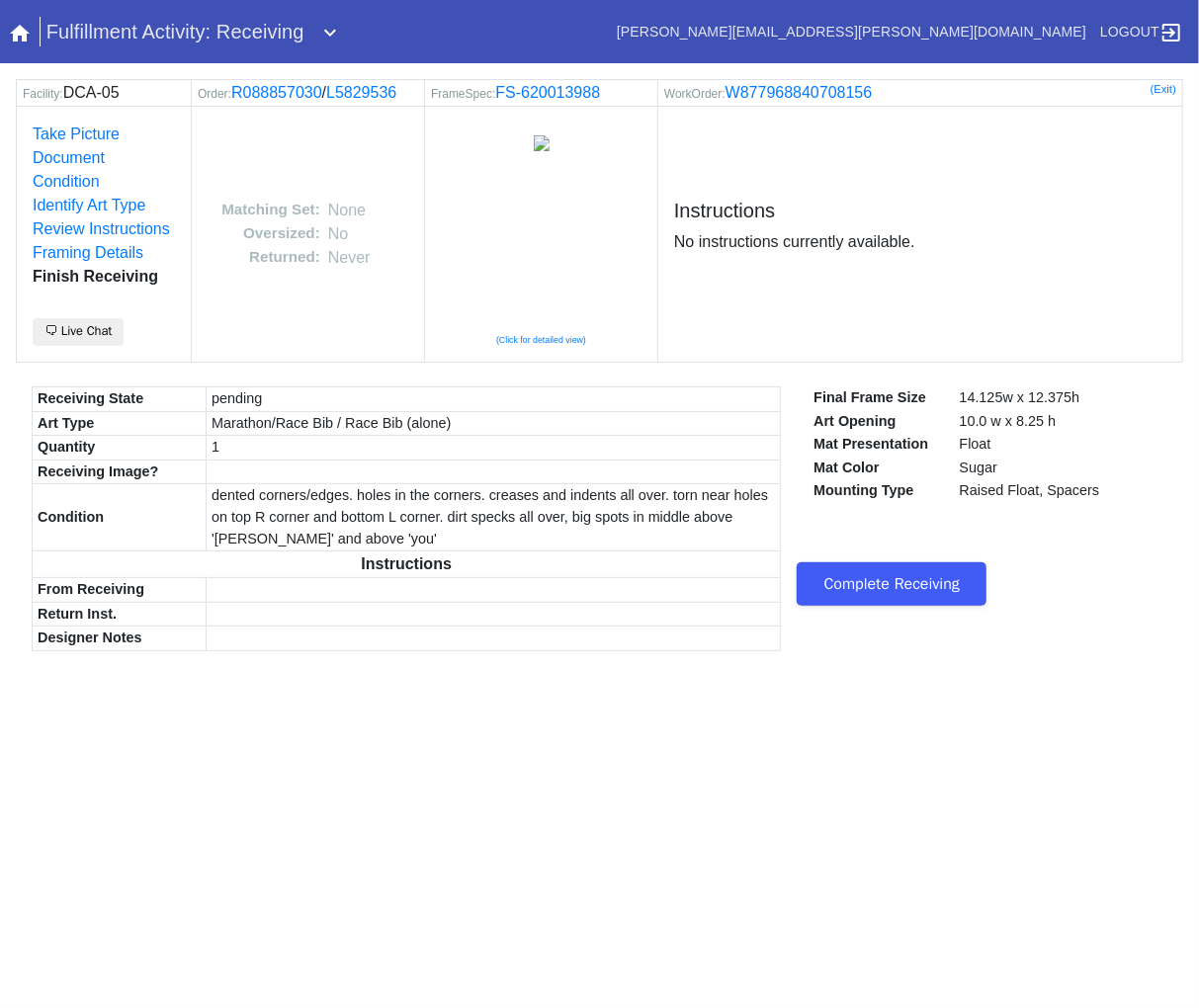 click on "Complete Receiving" at bounding box center [892, 584] 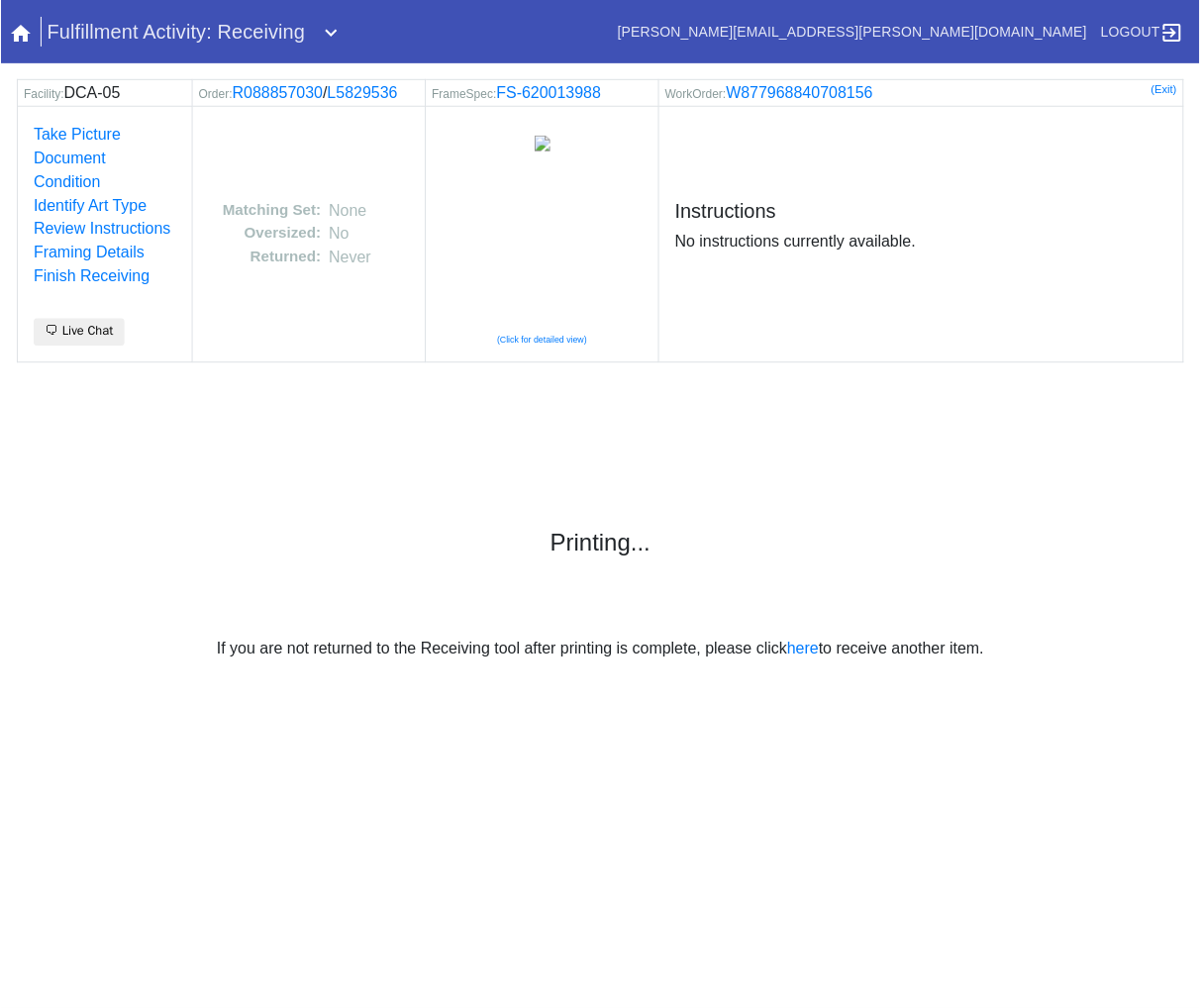 scroll, scrollTop: 0, scrollLeft: 0, axis: both 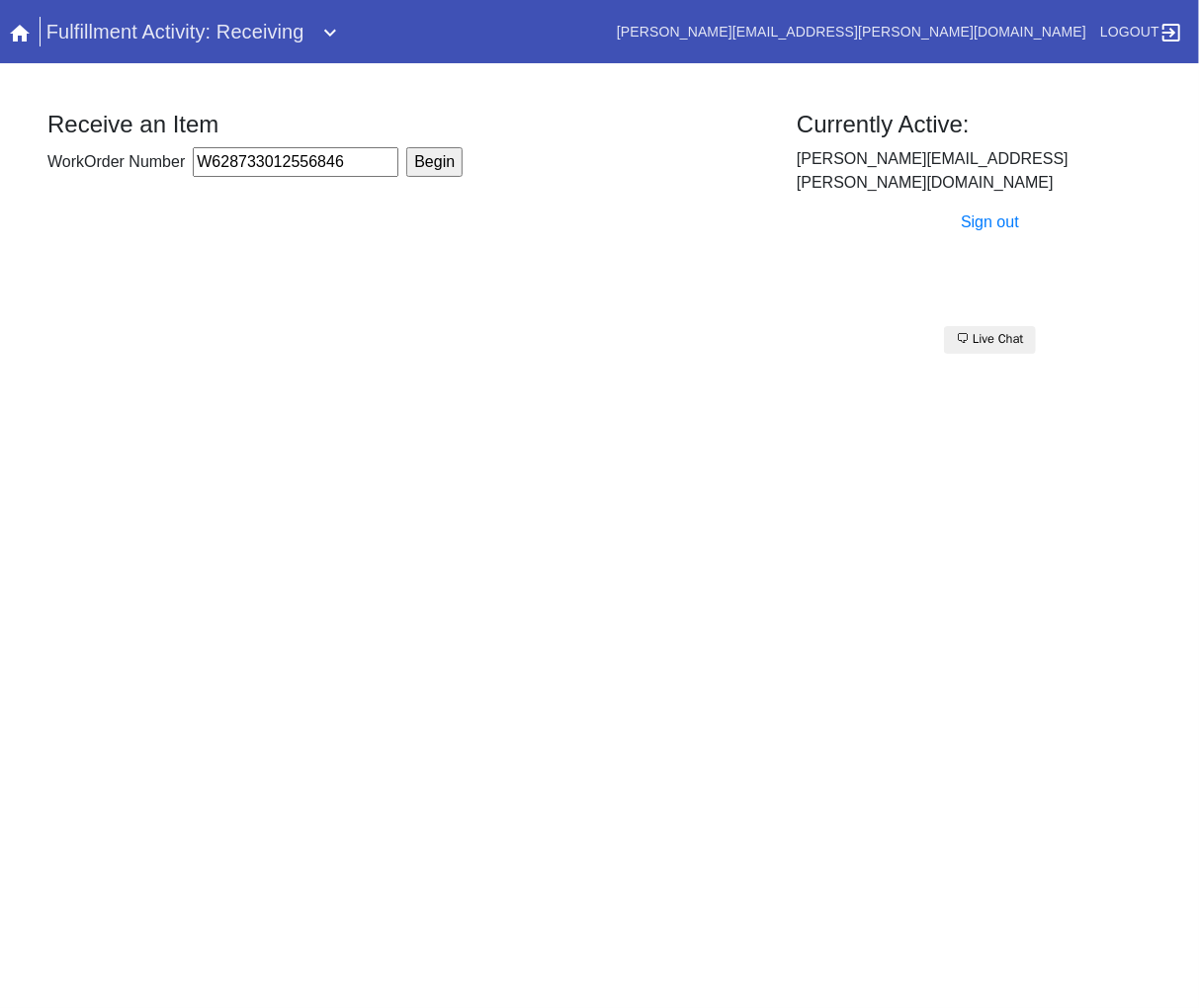 type on "W628733012556846" 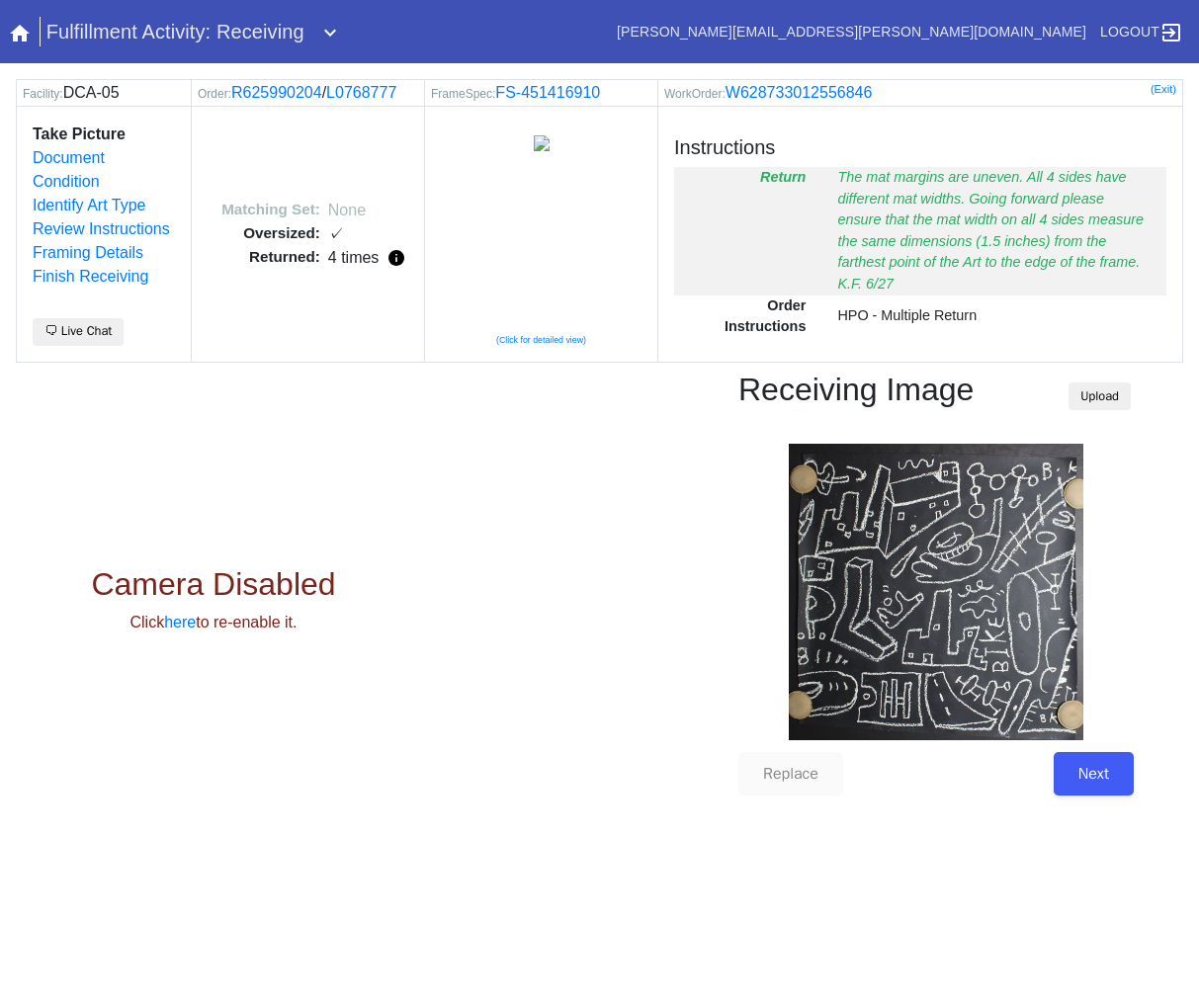scroll, scrollTop: 0, scrollLeft: 0, axis: both 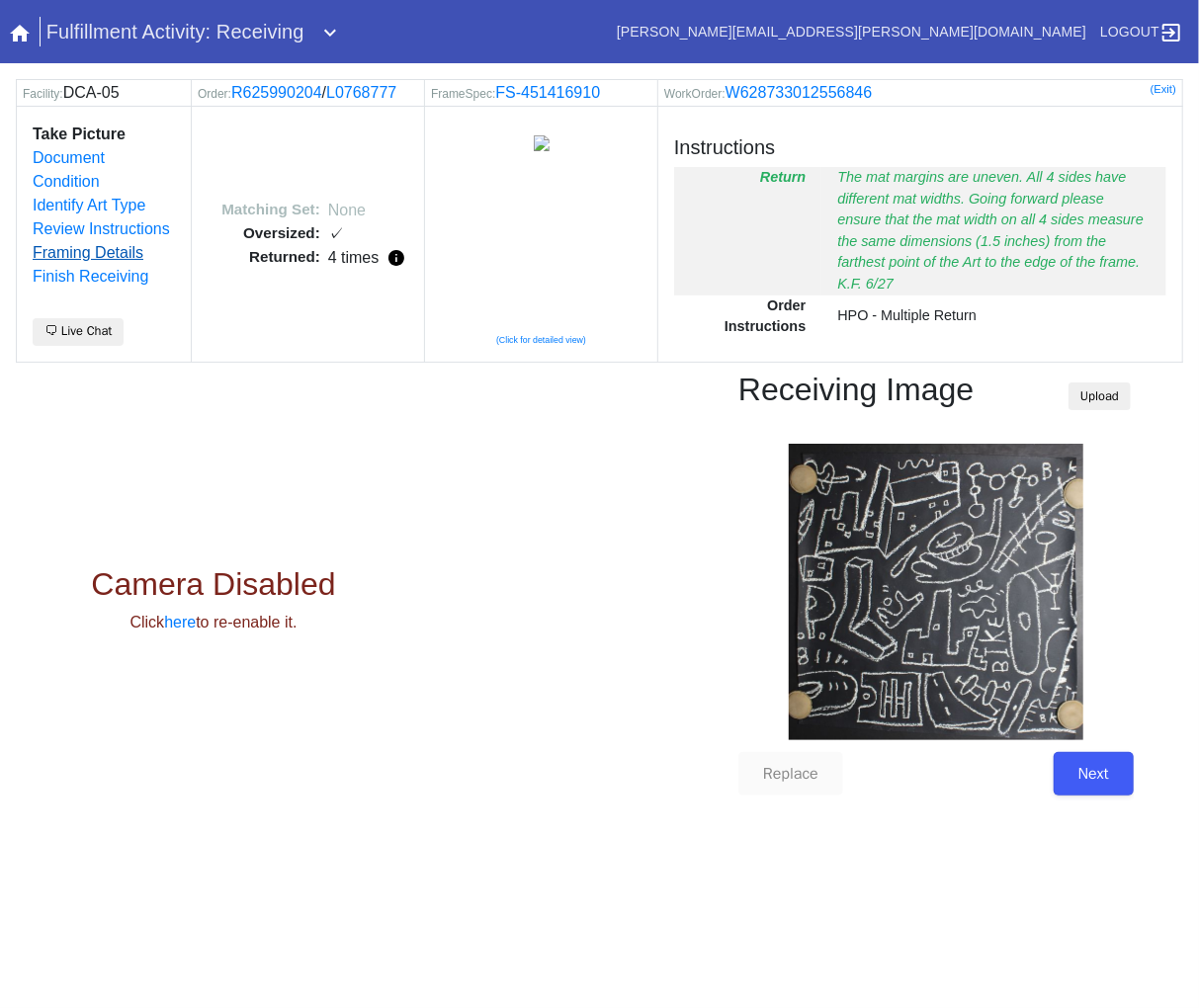 click on "Framing Details" at bounding box center [88, 252] 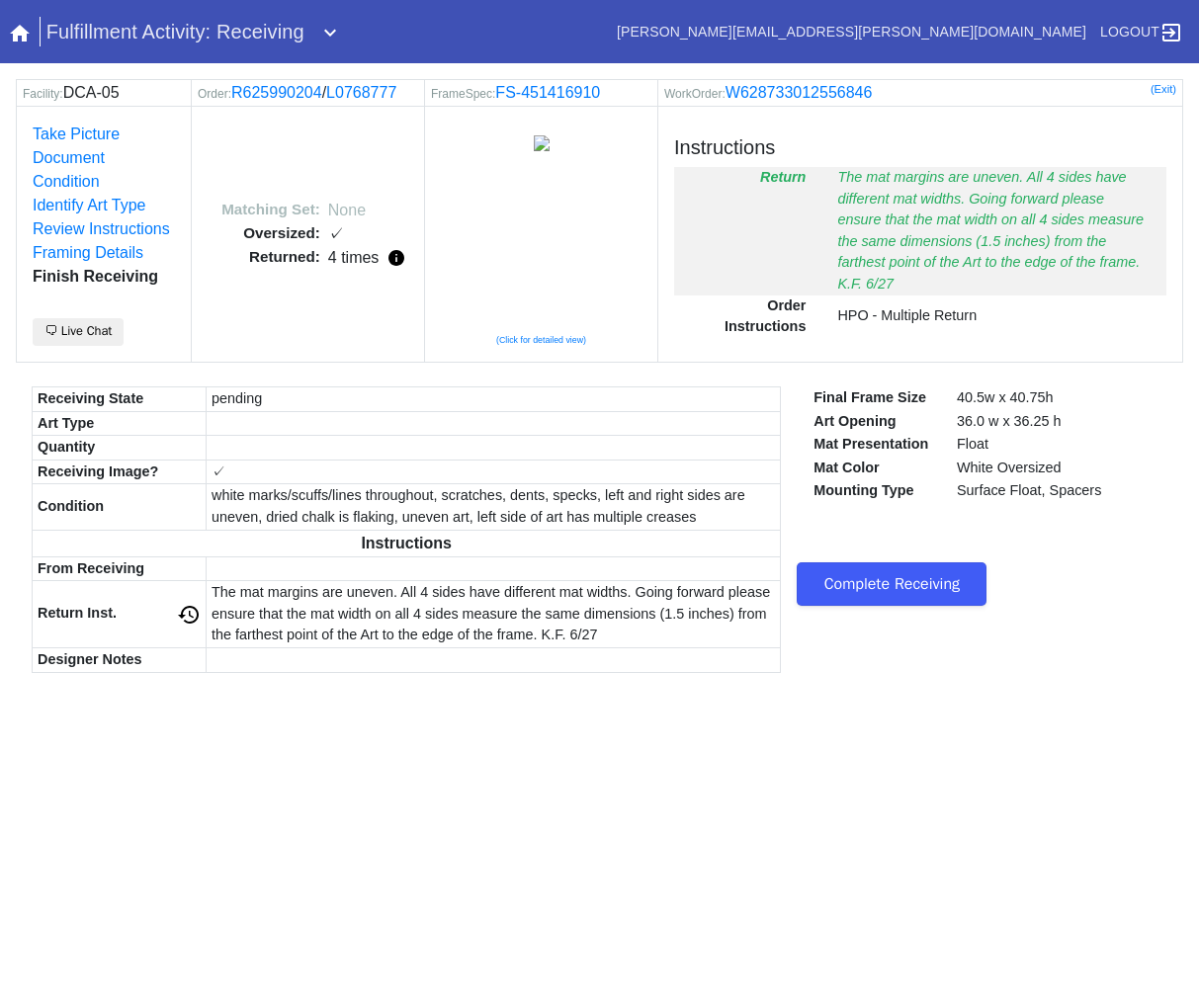 scroll, scrollTop: 0, scrollLeft: 0, axis: both 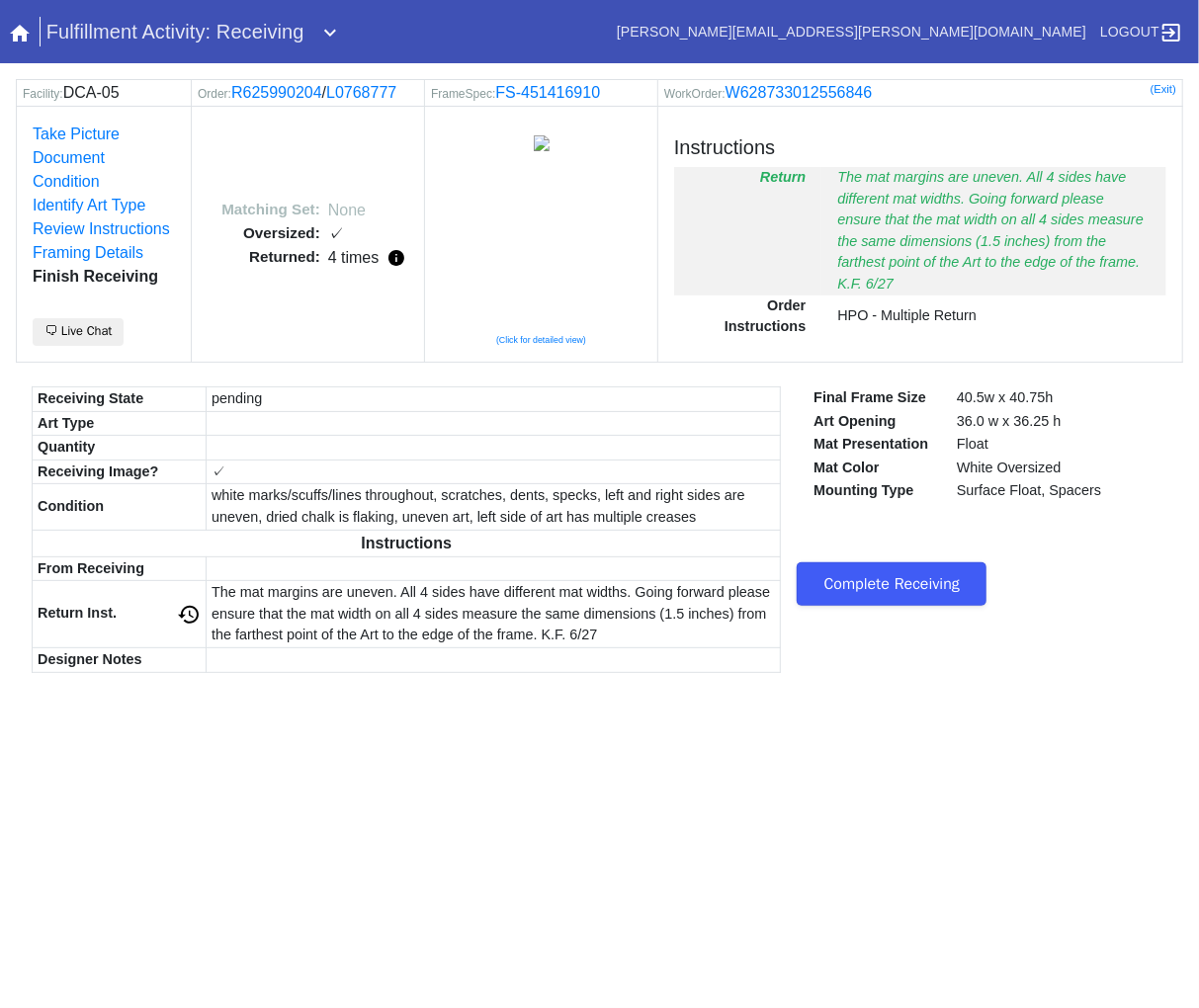 click on "Complete Receiving" at bounding box center (892, 584) 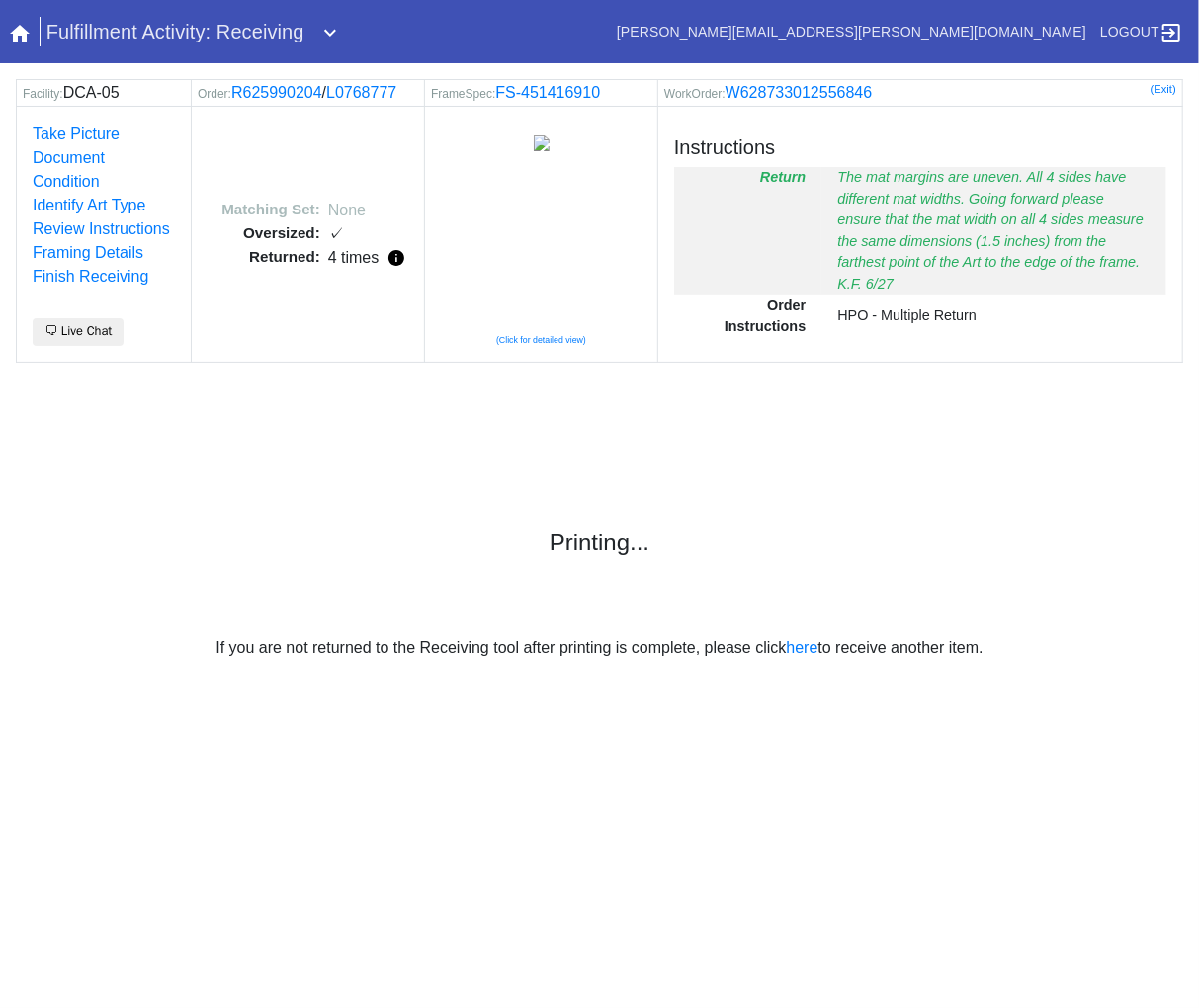 scroll, scrollTop: 0, scrollLeft: 0, axis: both 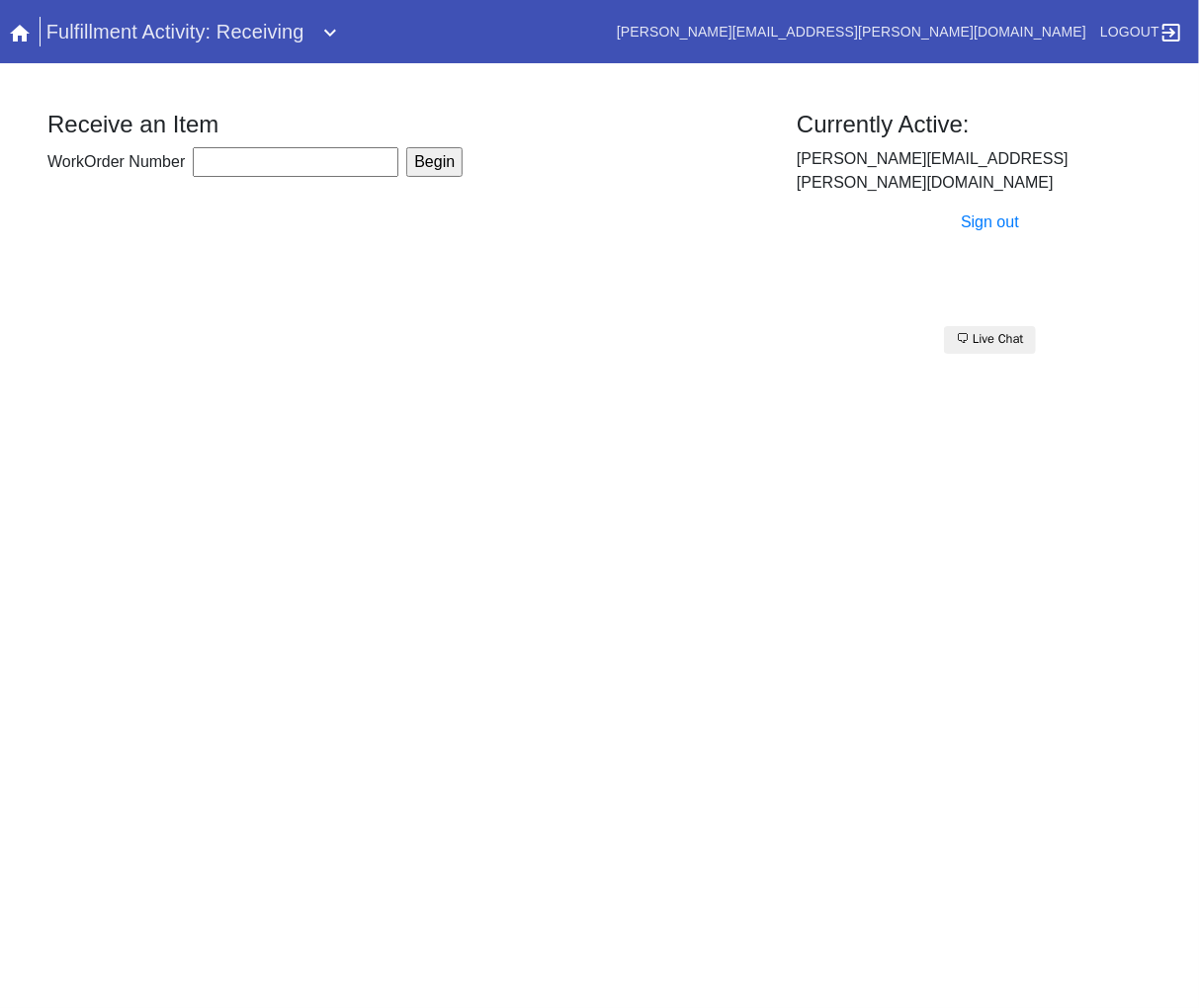 click on "WorkOrder Number" at bounding box center (296, 162) 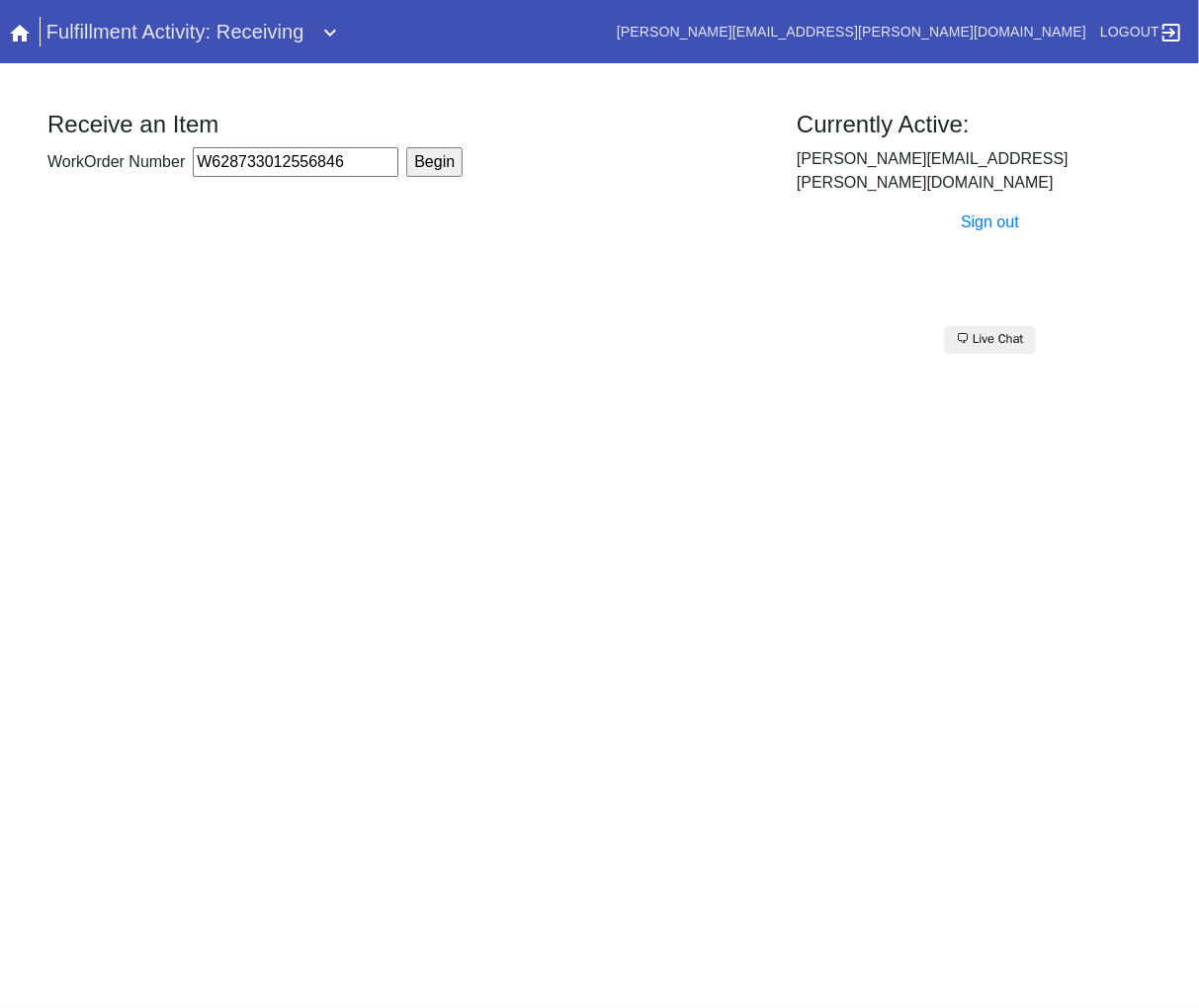 type on "W628733012556846" 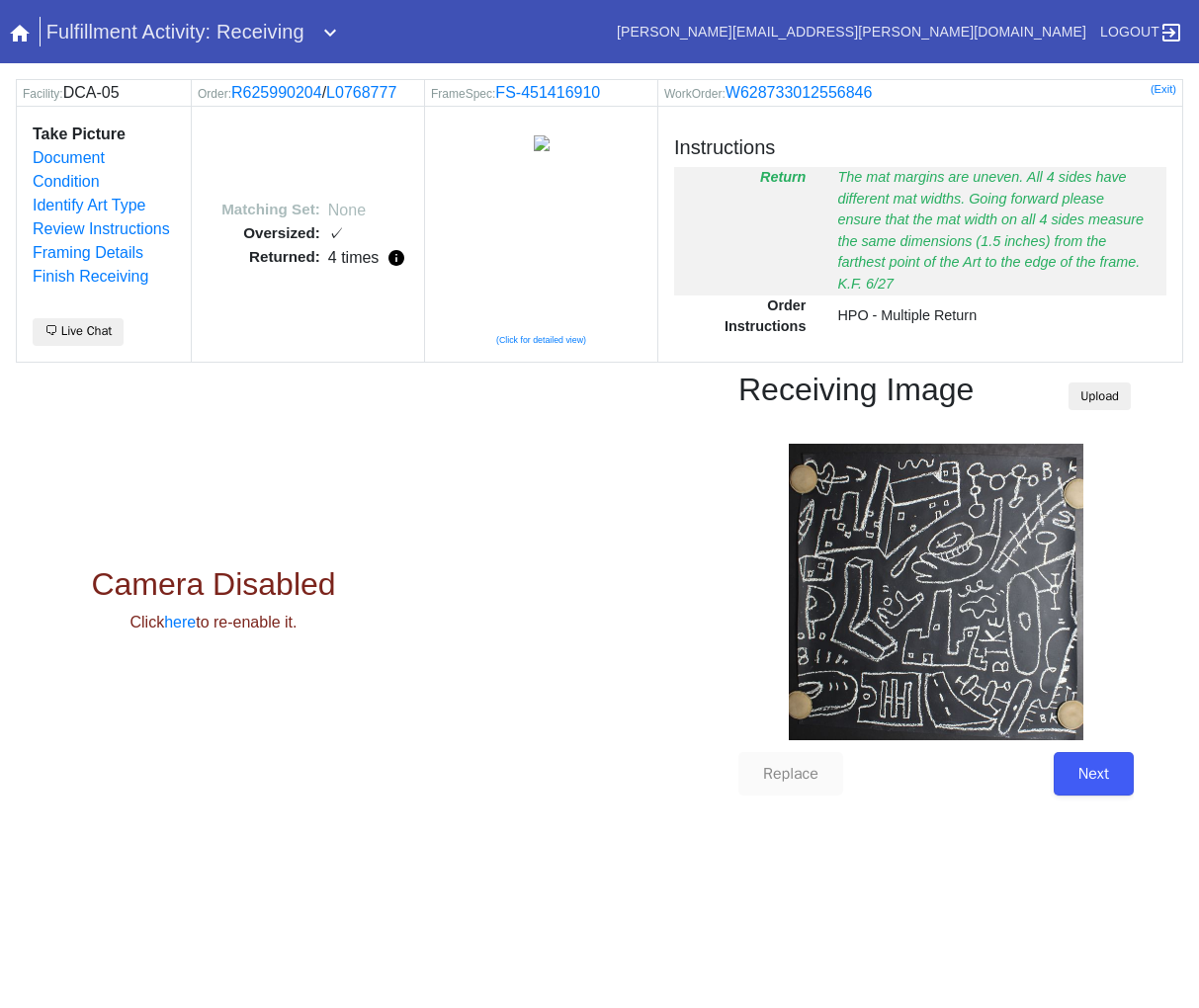 scroll, scrollTop: 0, scrollLeft: 0, axis: both 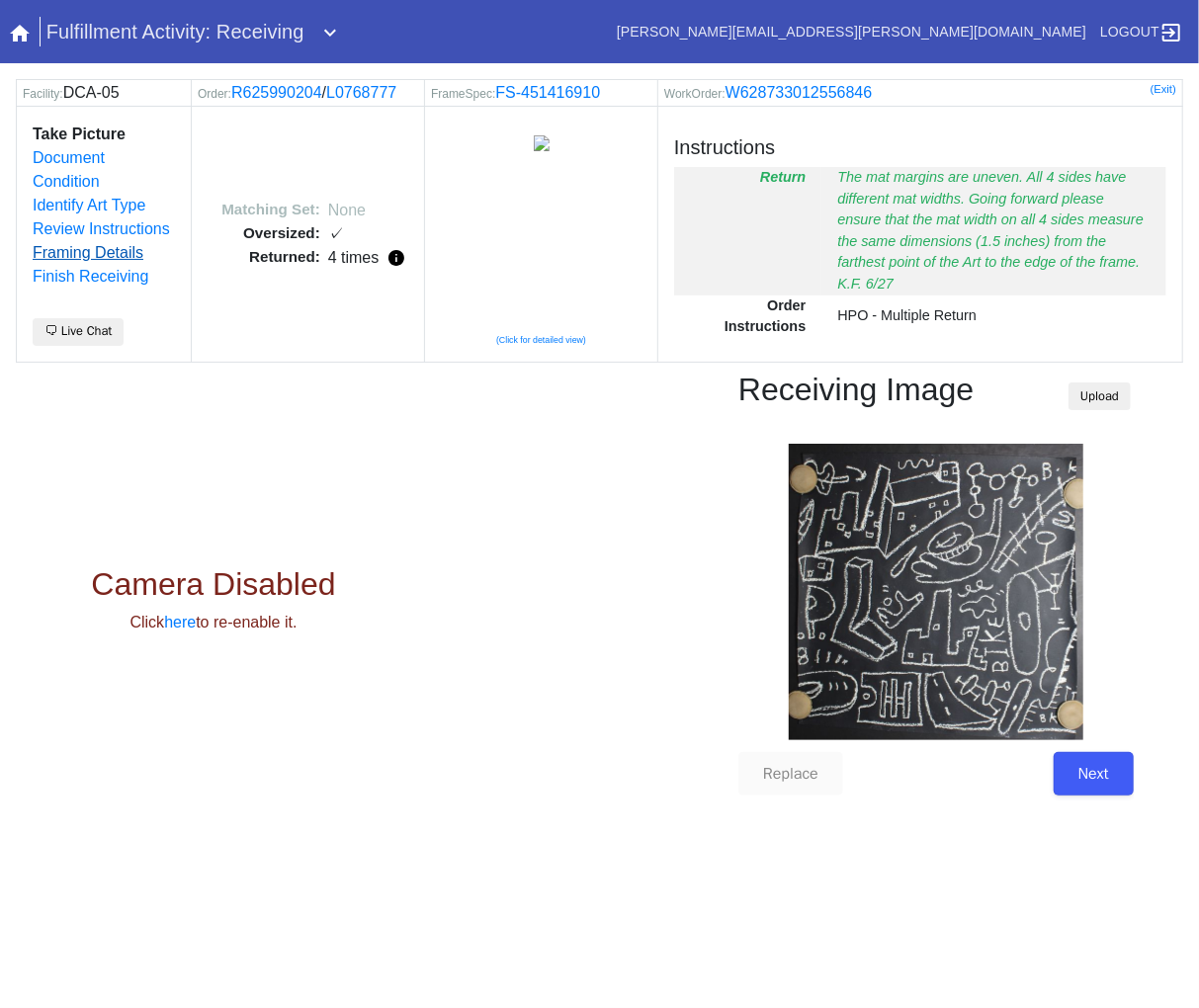 click on "Framing Details" at bounding box center [88, 252] 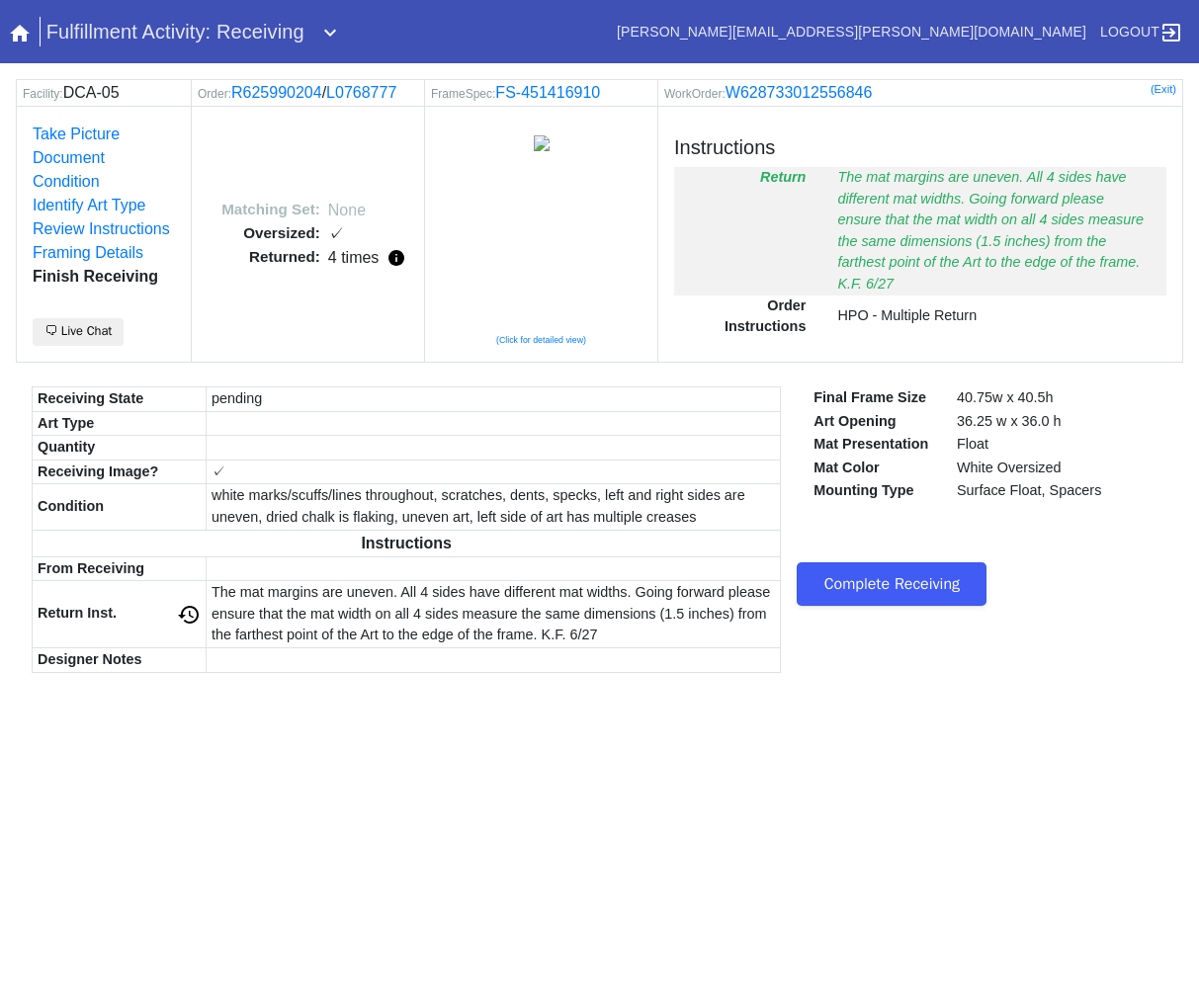 scroll, scrollTop: 0, scrollLeft: 0, axis: both 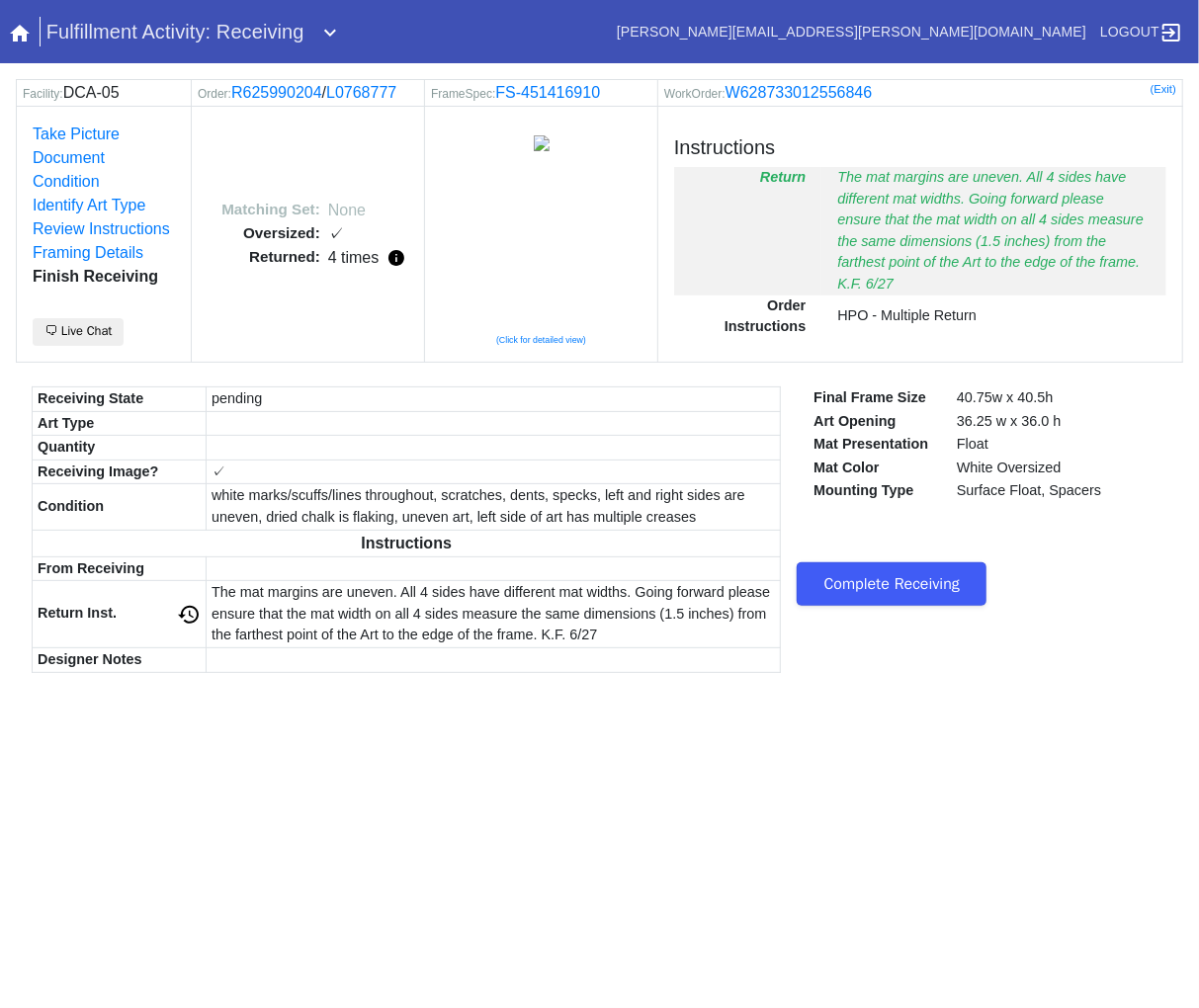 click on "Complete Receiving" at bounding box center [892, 584] 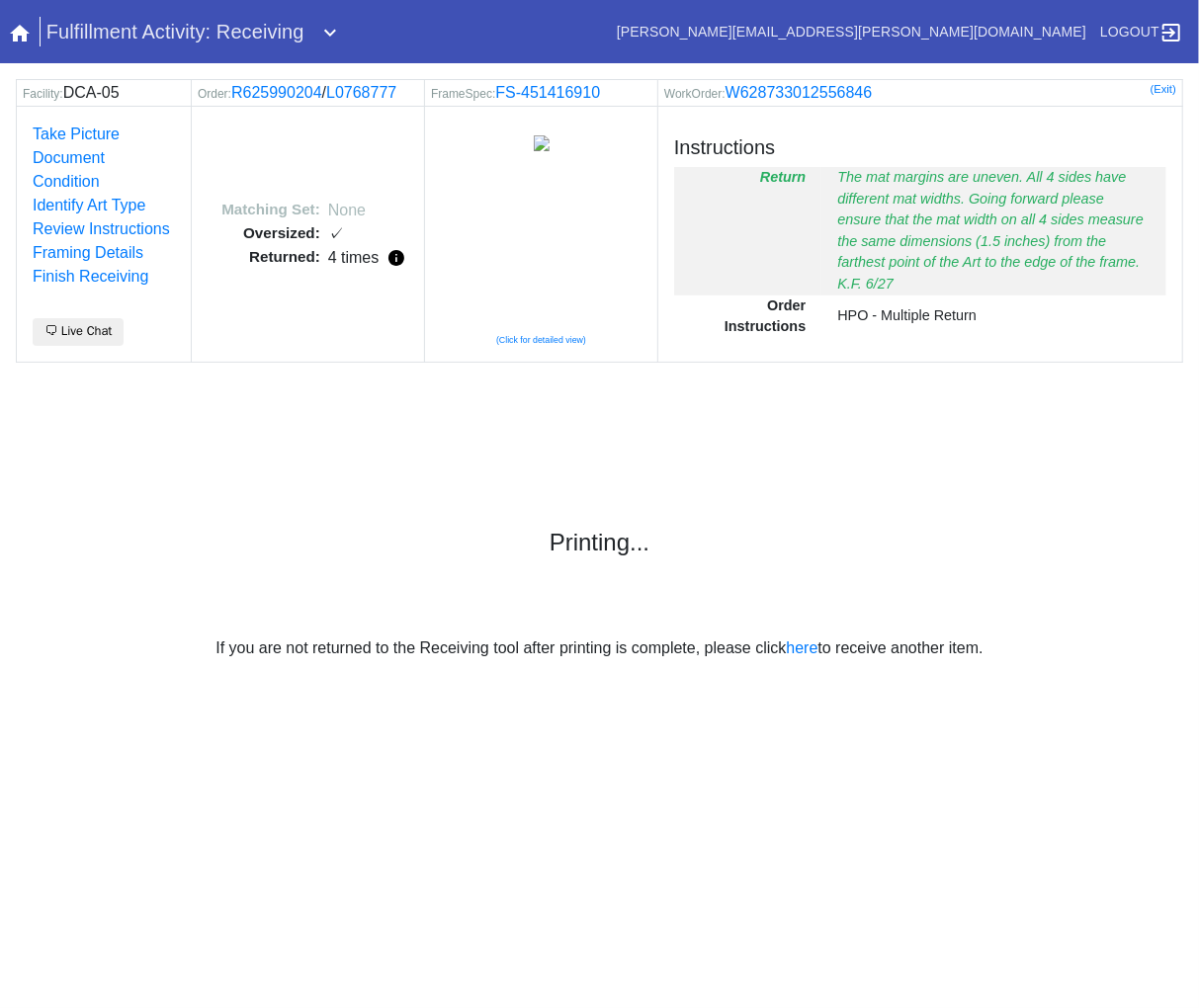scroll, scrollTop: 0, scrollLeft: 0, axis: both 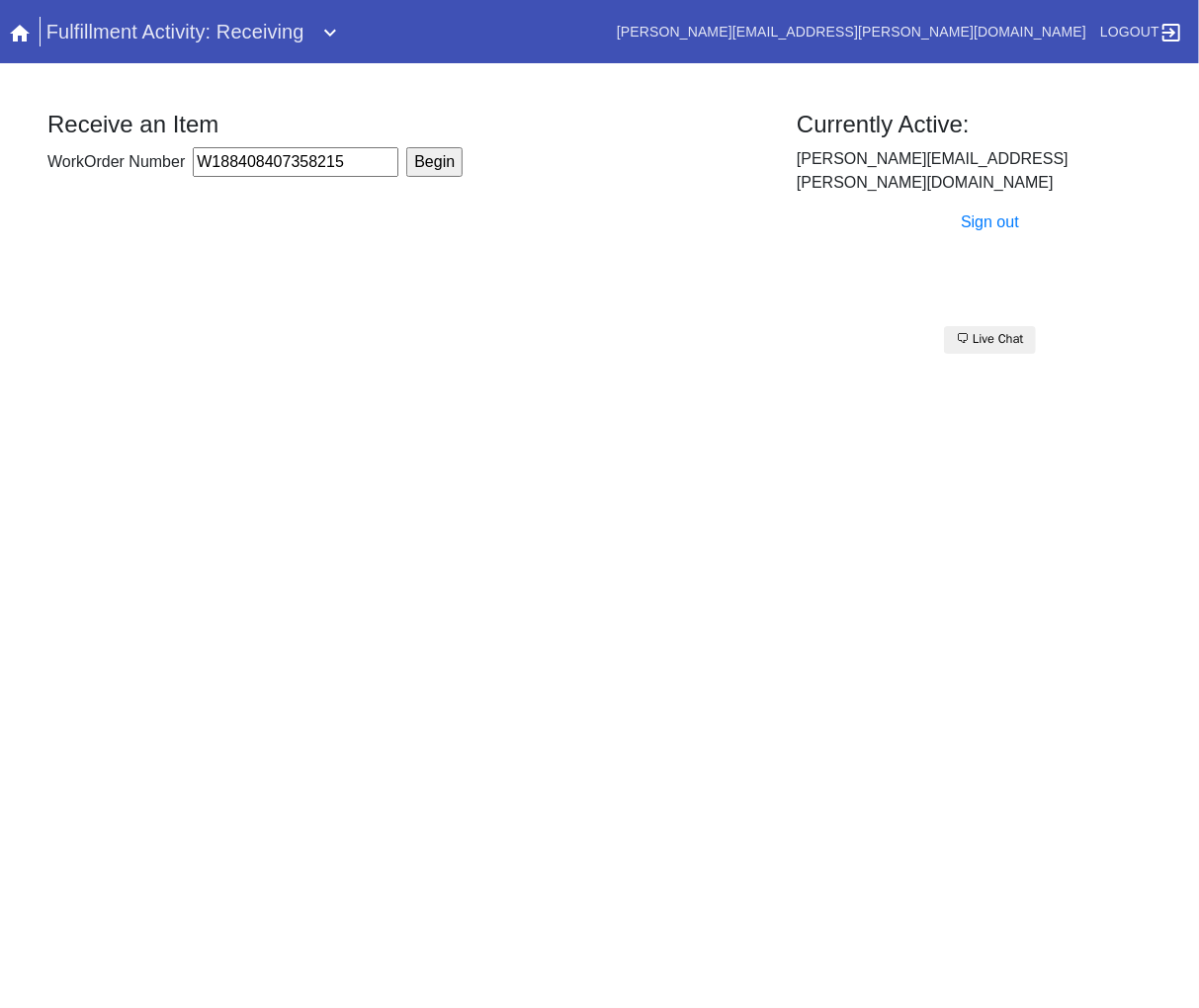 type on "W188408407358215" 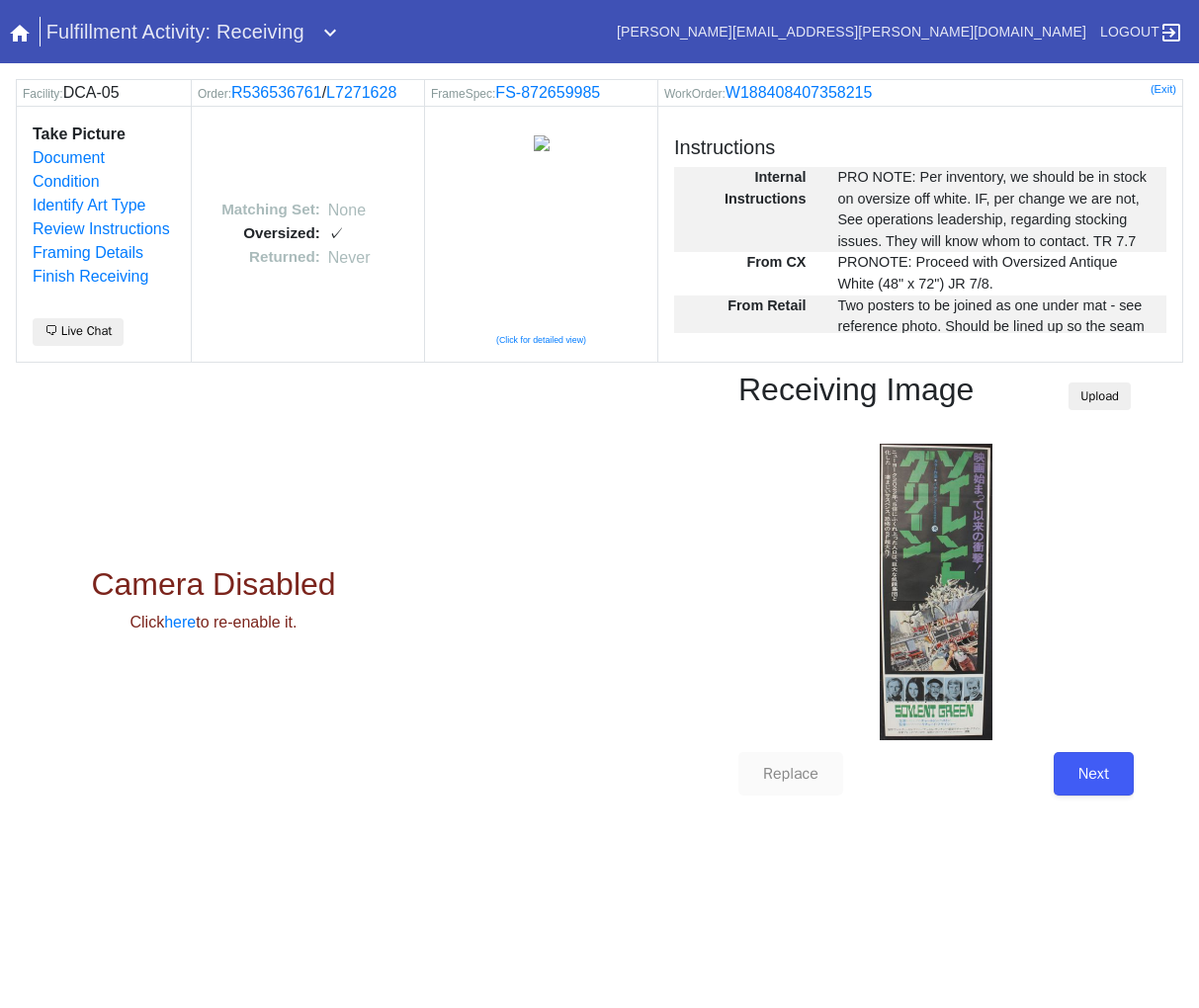 scroll, scrollTop: 0, scrollLeft: 0, axis: both 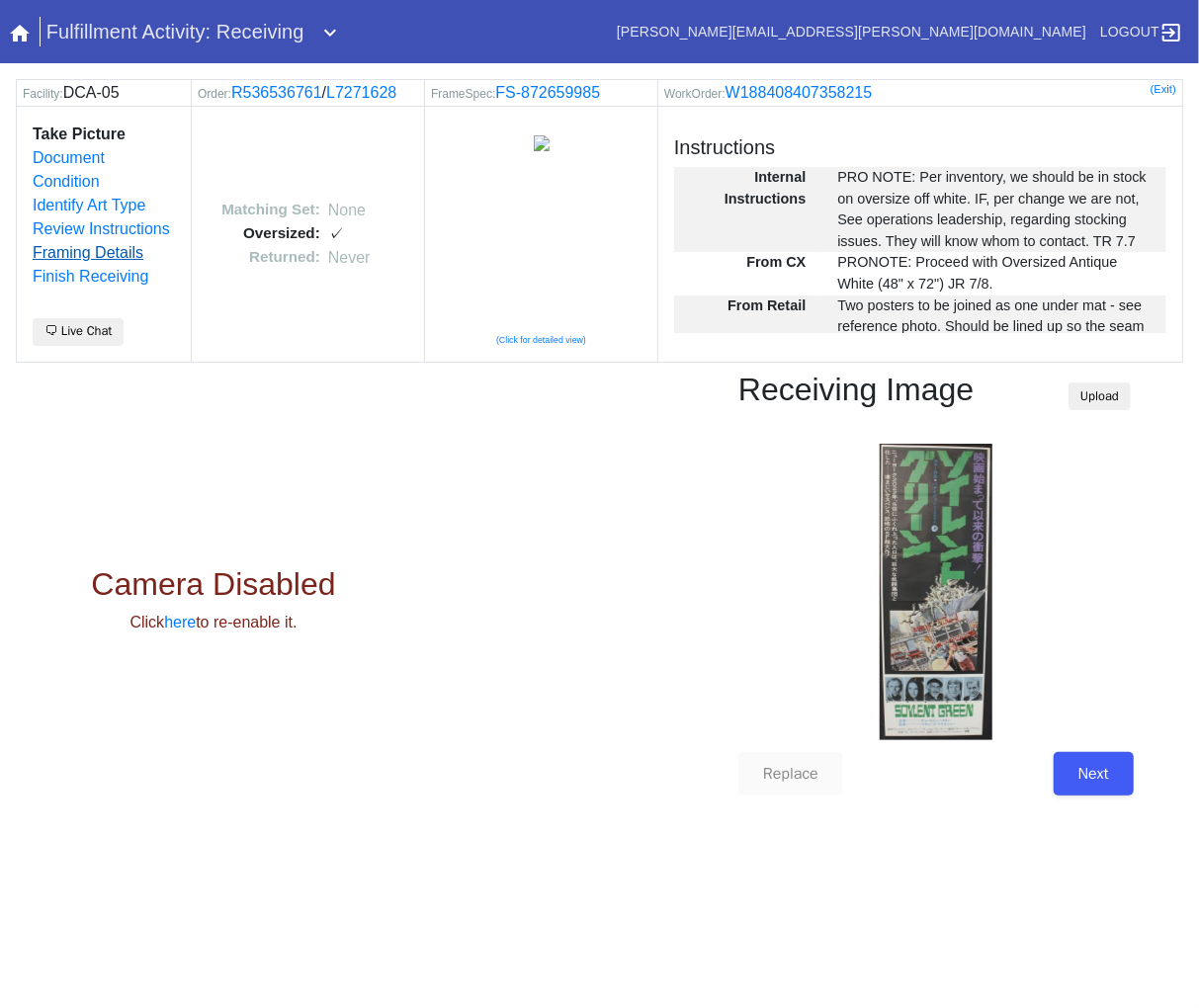 click on "Framing Details" at bounding box center (88, 252) 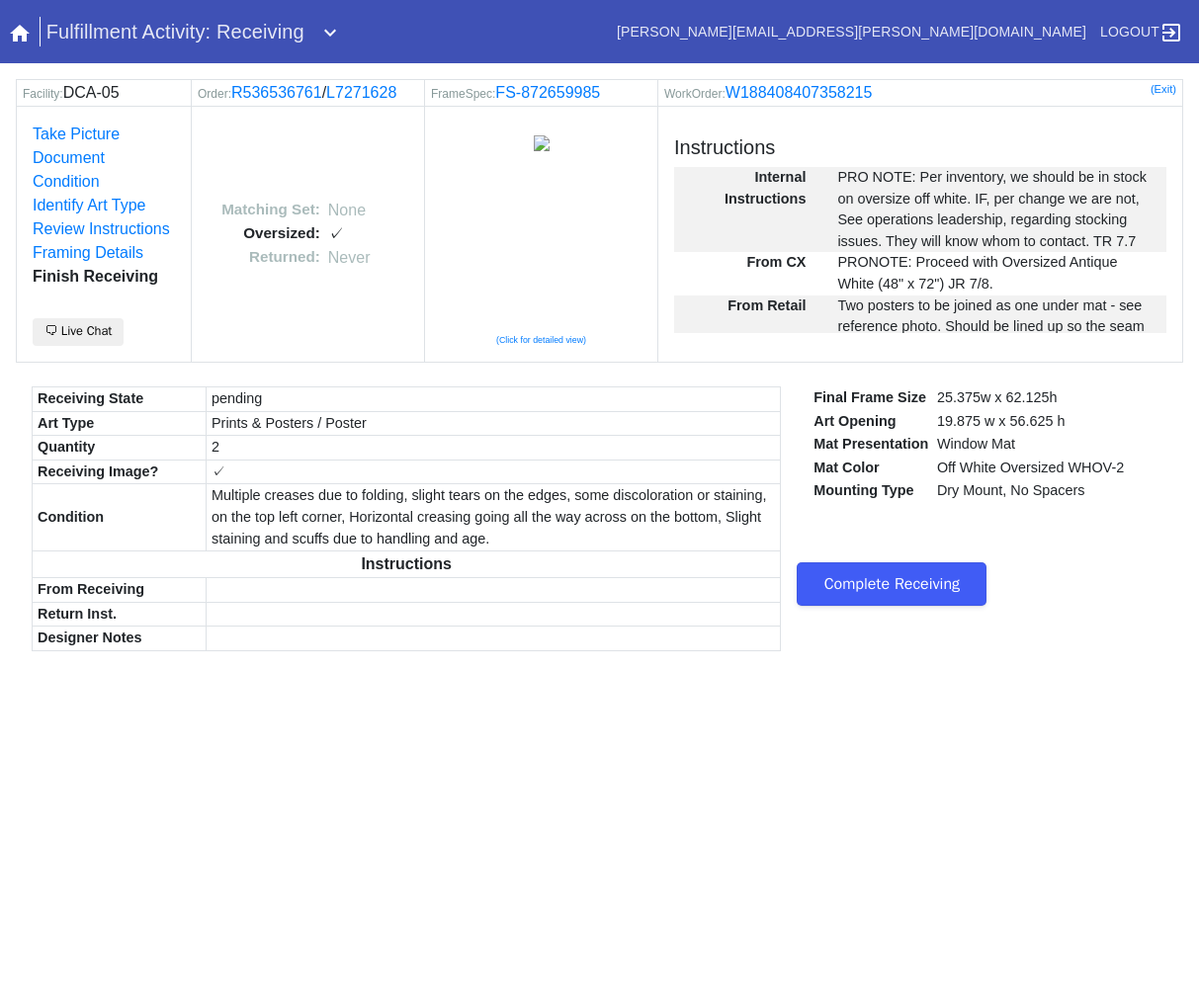 scroll, scrollTop: 0, scrollLeft: 0, axis: both 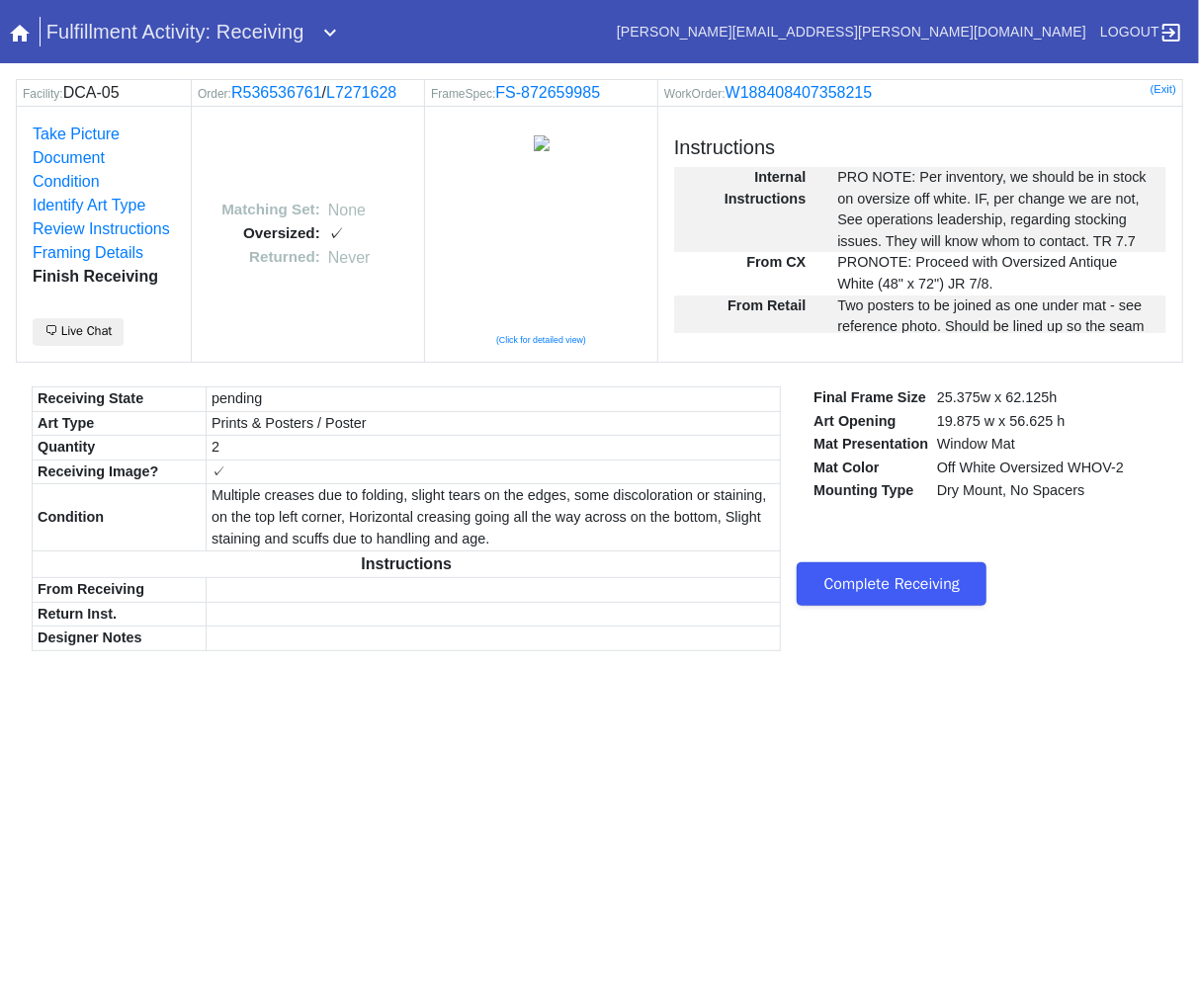 click on "Complete Receiving" at bounding box center [892, 584] 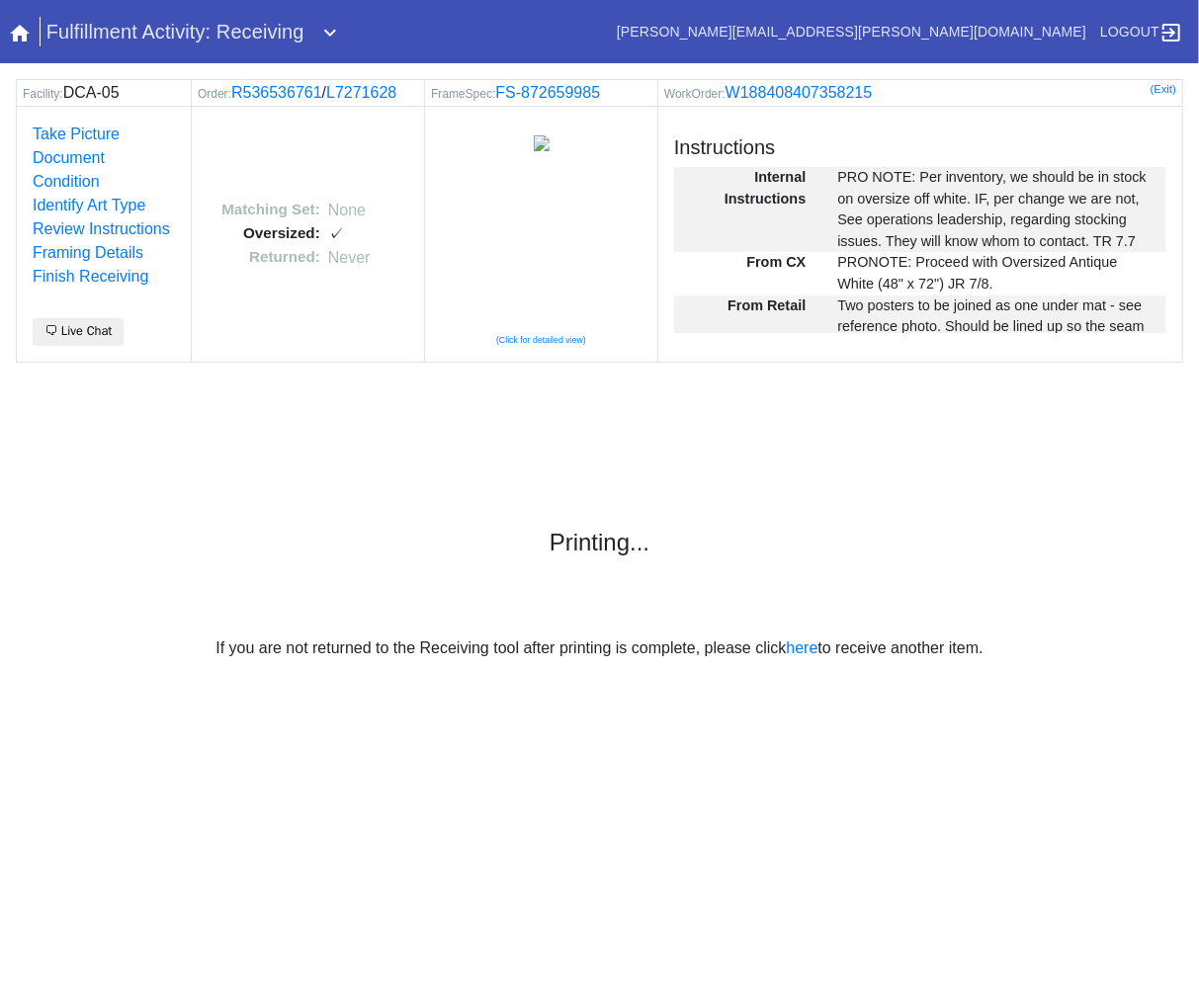 scroll, scrollTop: 0, scrollLeft: 0, axis: both 